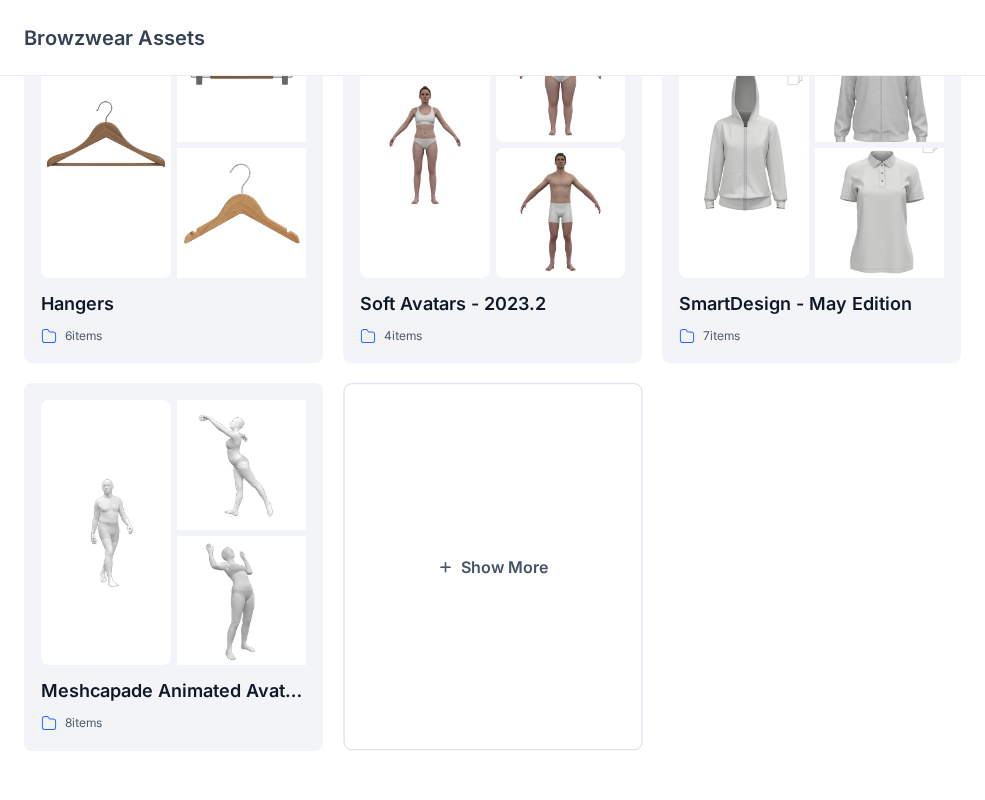 scroll, scrollTop: 498, scrollLeft: 0, axis: vertical 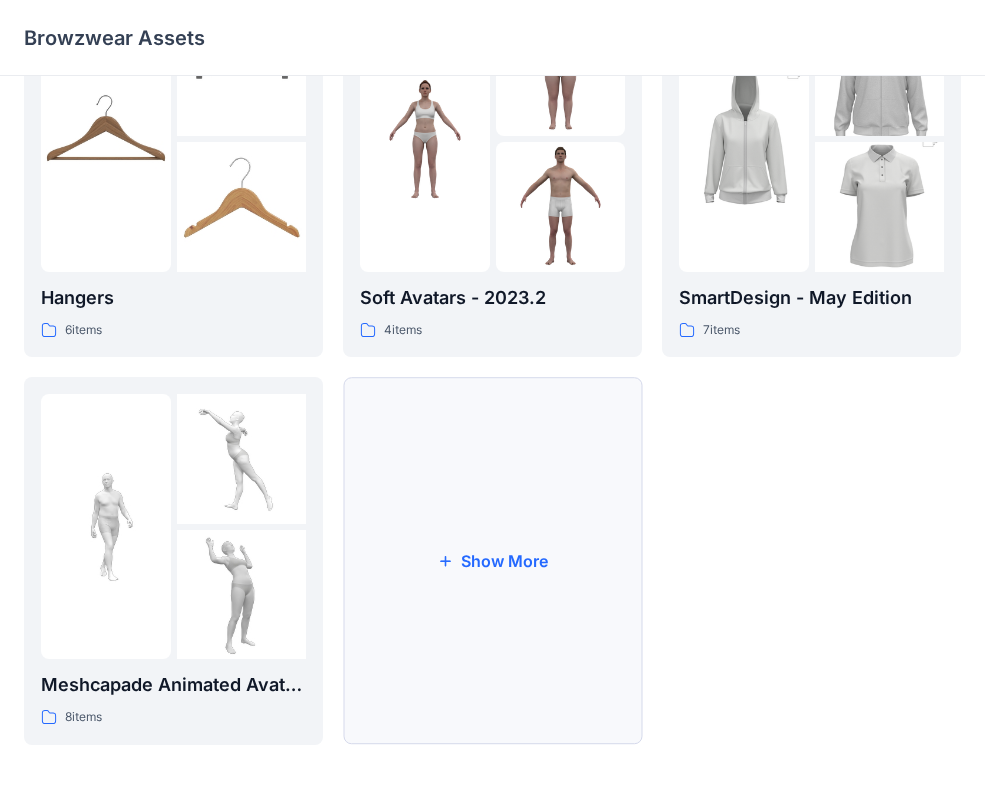 click on "Show More" at bounding box center (492, 561) 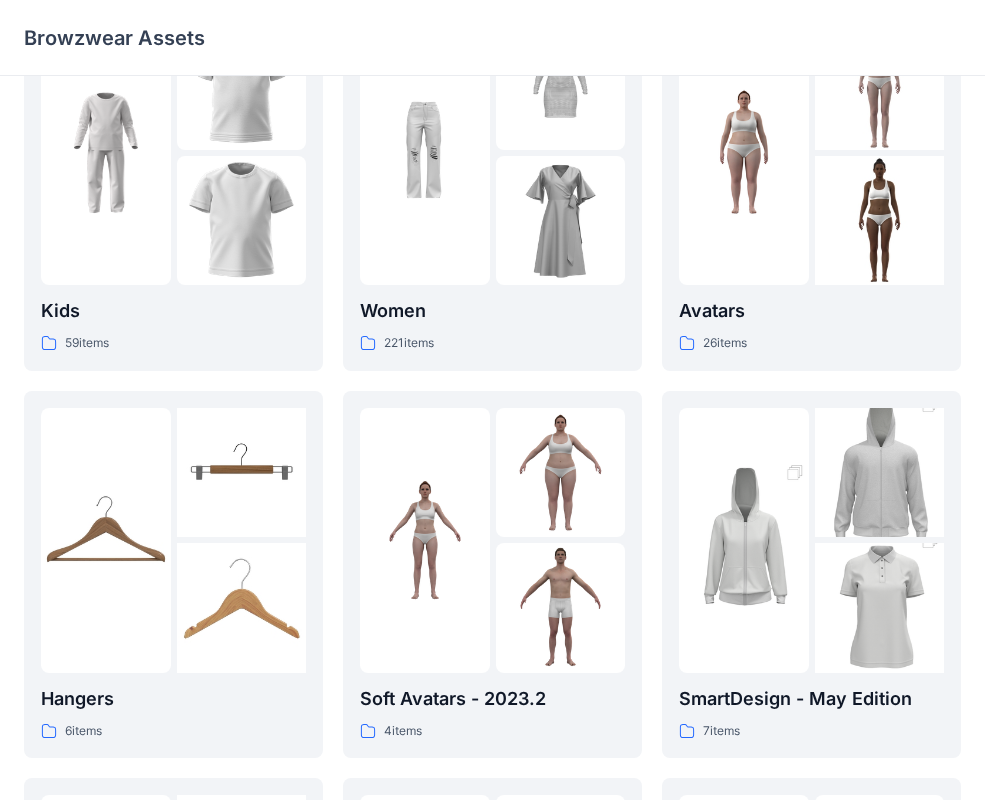 scroll, scrollTop: 96, scrollLeft: 0, axis: vertical 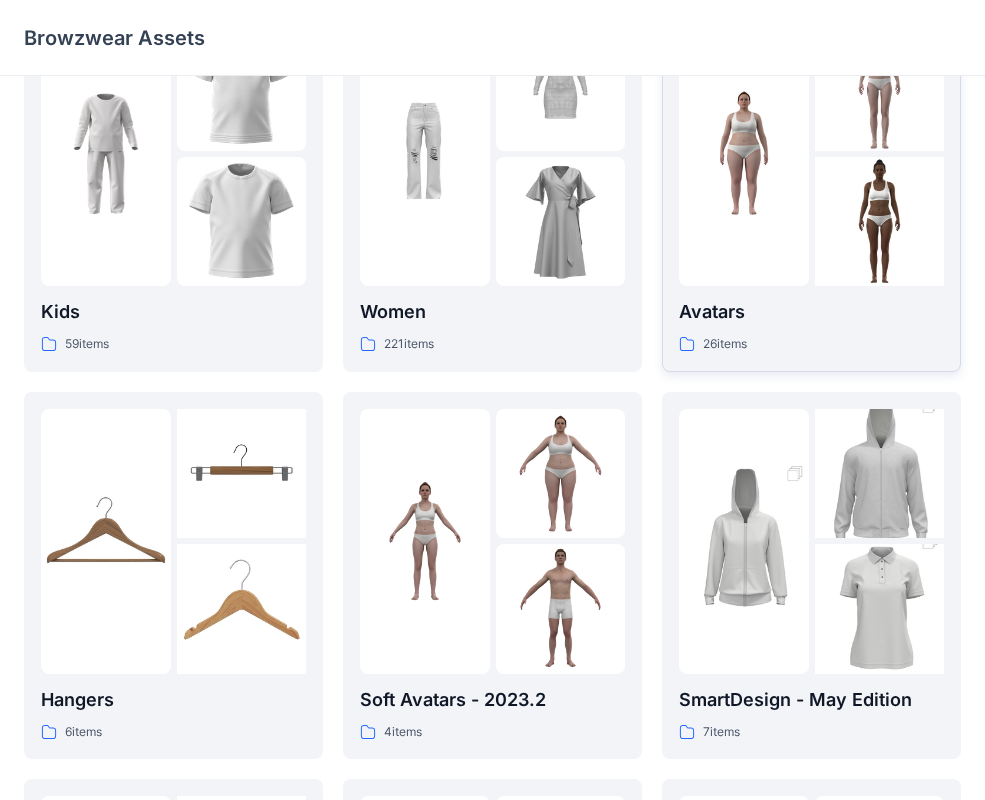 click at bounding box center [744, 153] 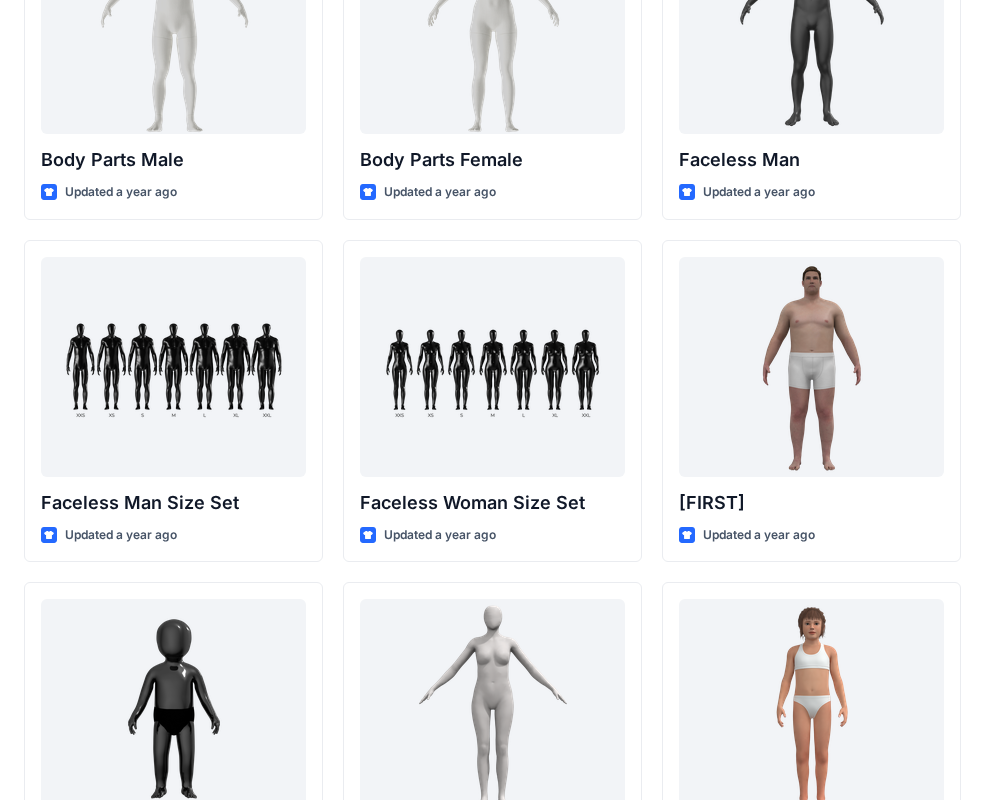 scroll, scrollTop: 892, scrollLeft: 0, axis: vertical 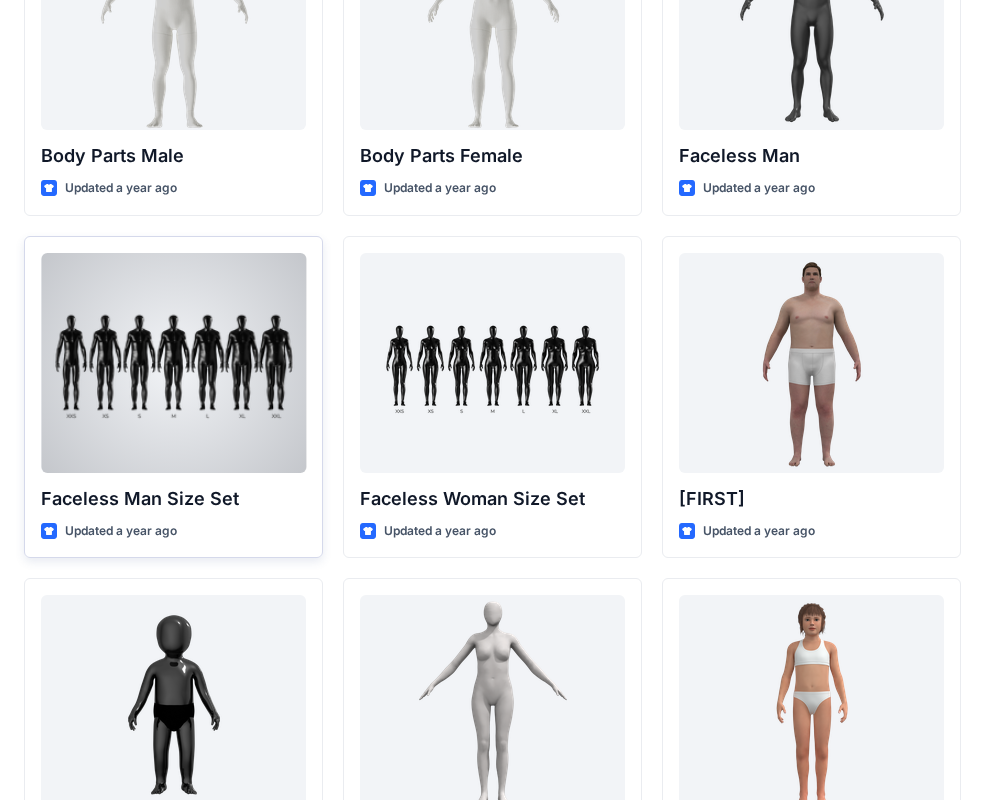 click at bounding box center (173, 363) 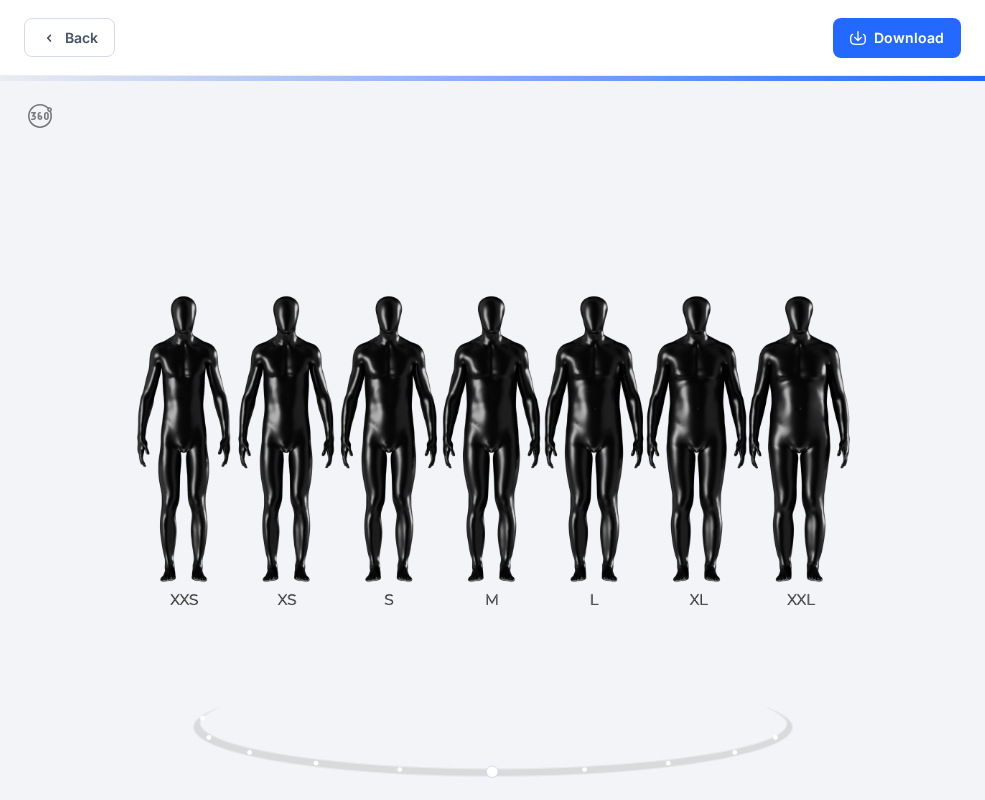 click at bounding box center [492, 440] 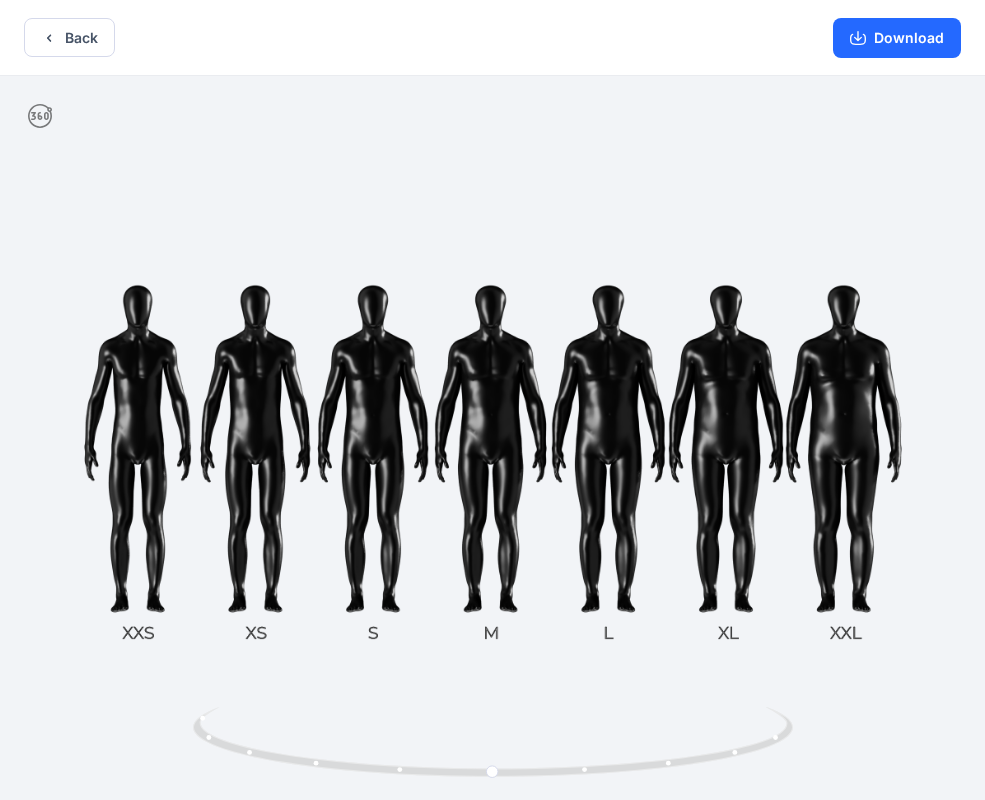 drag, startPoint x: 520, startPoint y: 554, endPoint x: 690, endPoint y: 557, distance: 170.02647 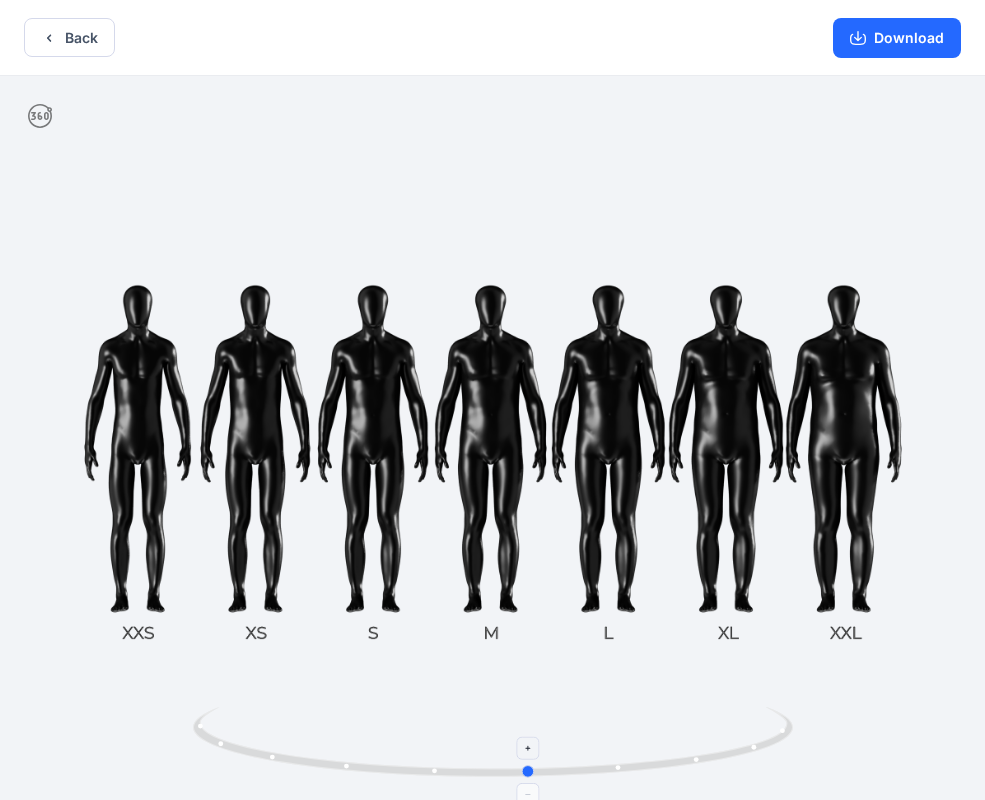drag, startPoint x: 503, startPoint y: 775, endPoint x: 540, endPoint y: 755, distance: 42.059483 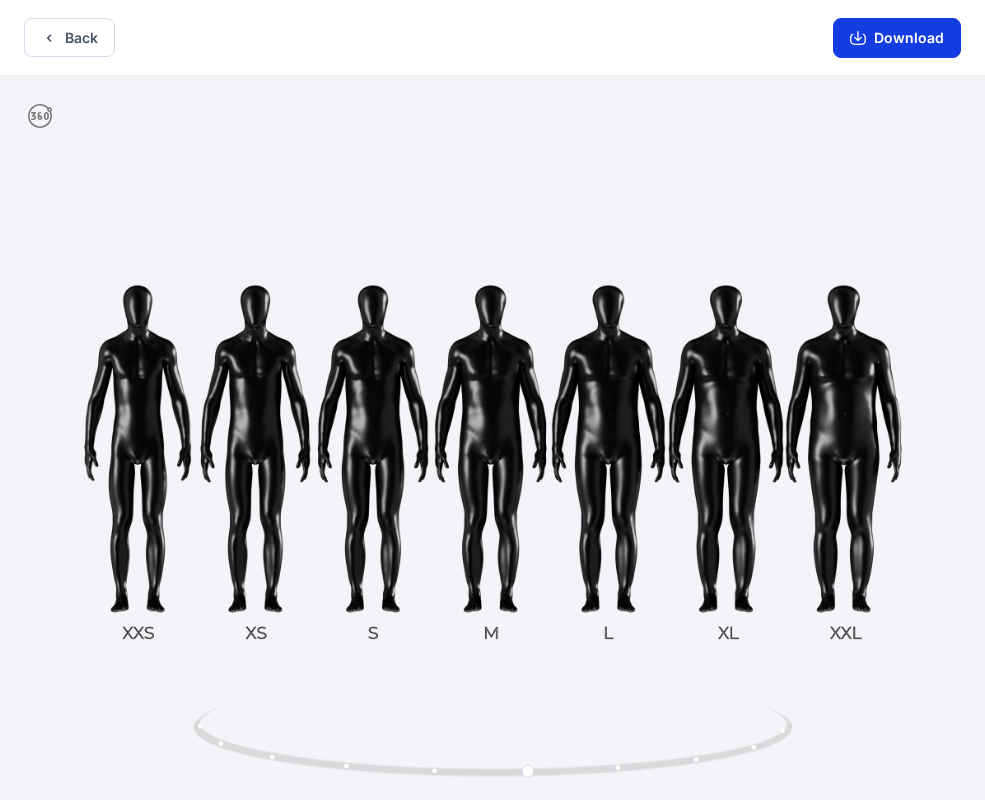 click on "Download" at bounding box center (897, 38) 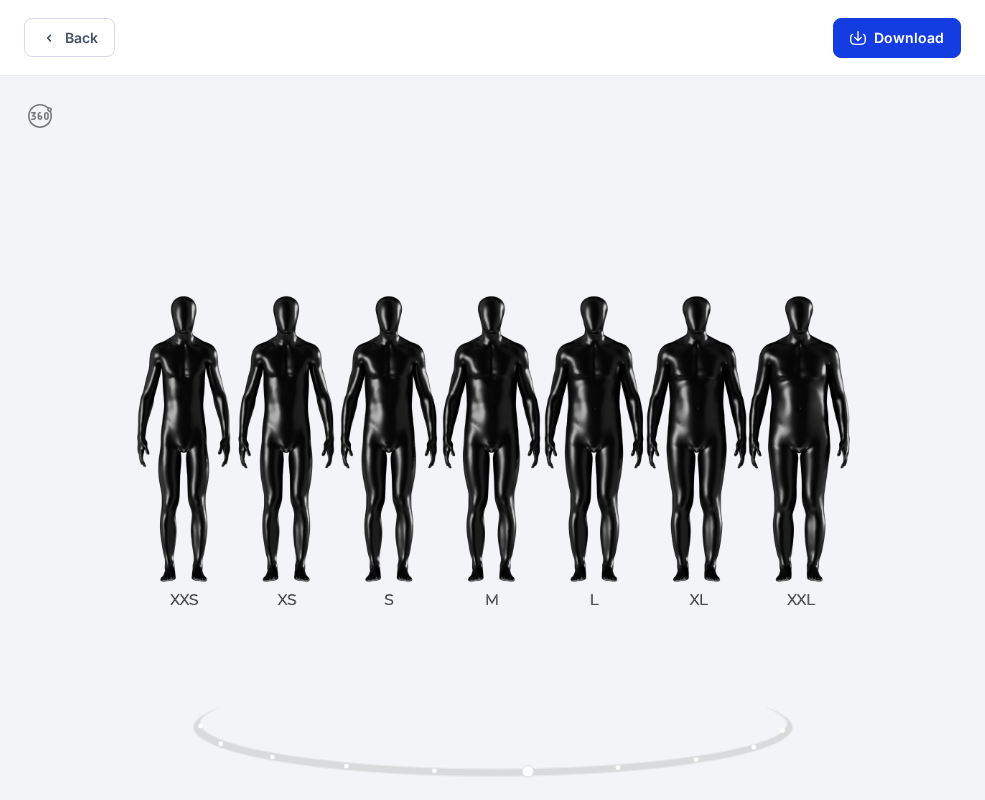 click on "Download" at bounding box center (897, 38) 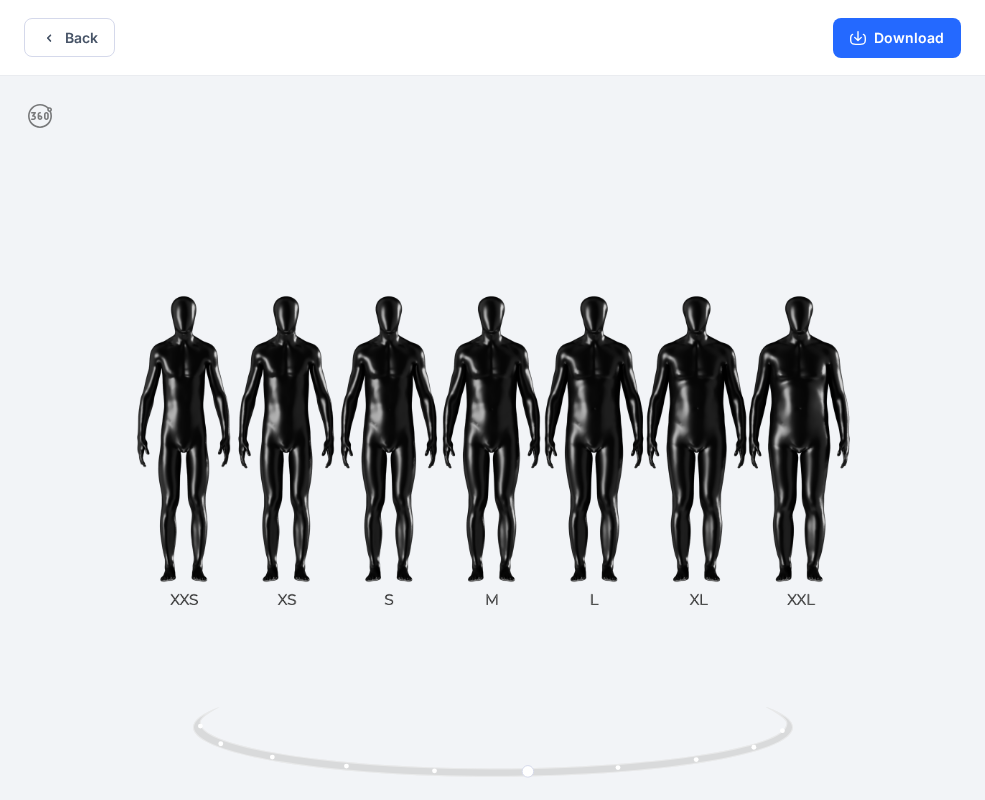 click on "Back" at bounding box center [69, 37] 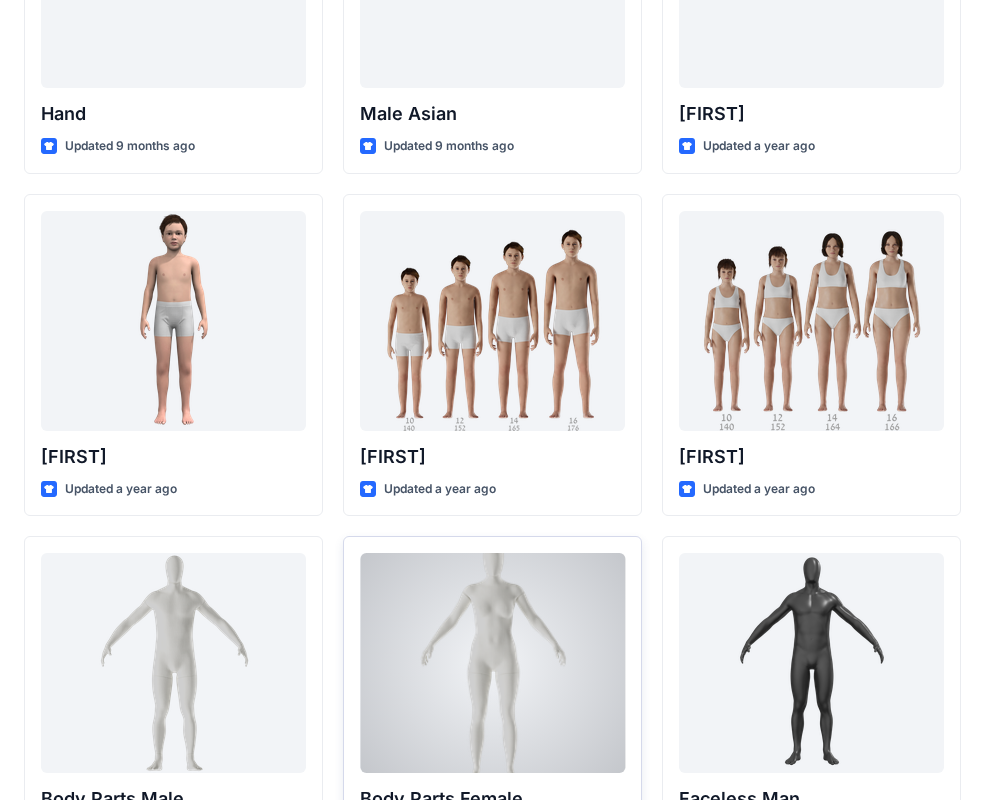 scroll, scrollTop: 0, scrollLeft: 0, axis: both 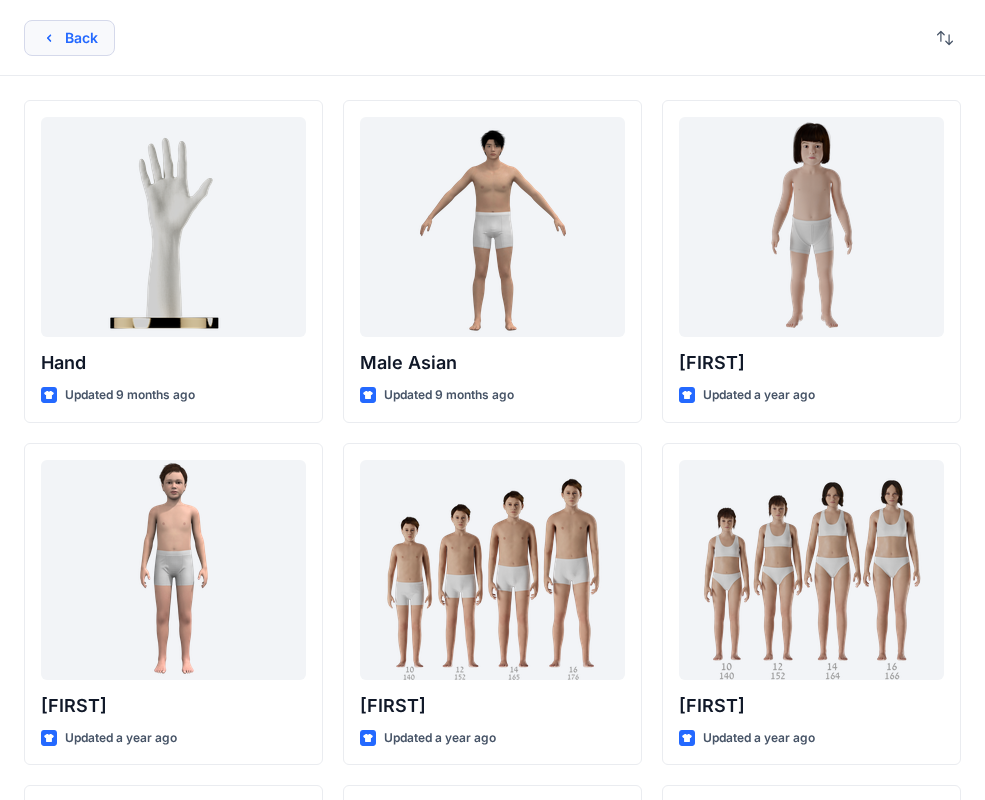 click on "Back" at bounding box center (69, 38) 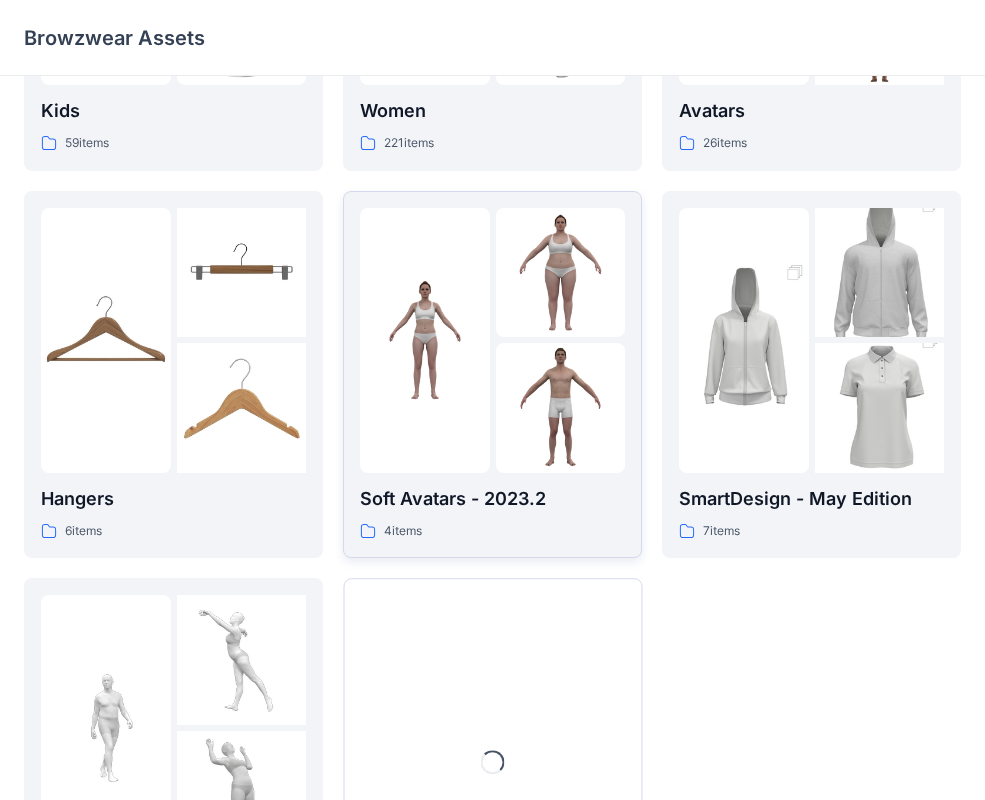 scroll, scrollTop: 498, scrollLeft: 0, axis: vertical 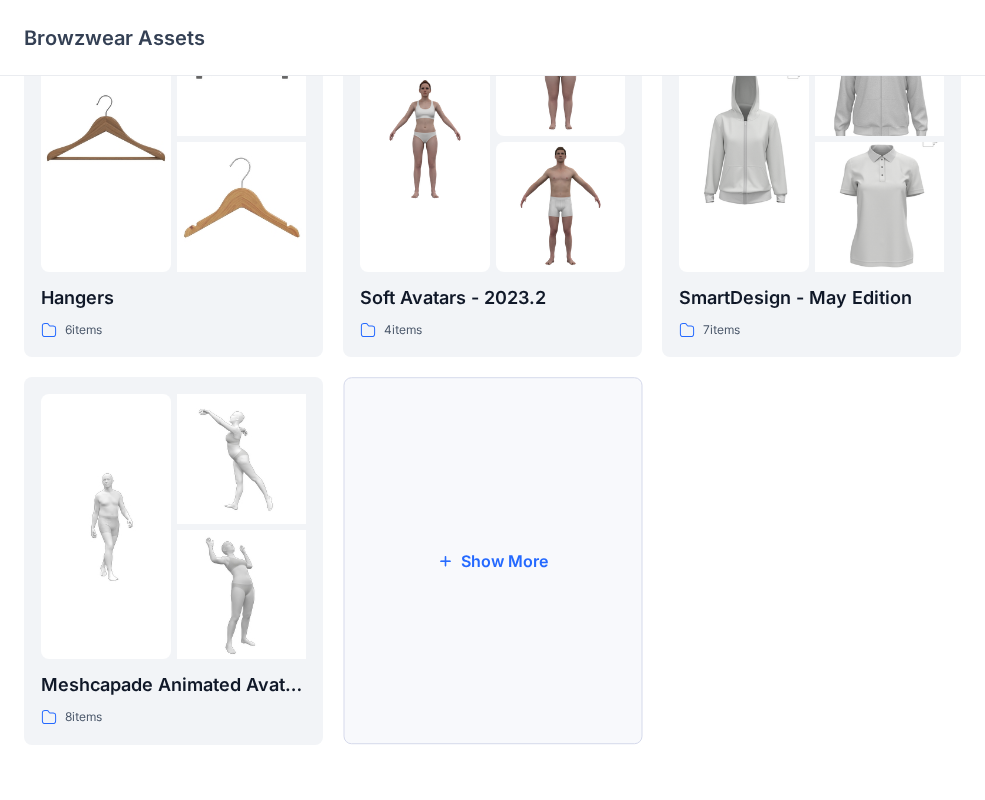 click on "Show More" at bounding box center [492, 561] 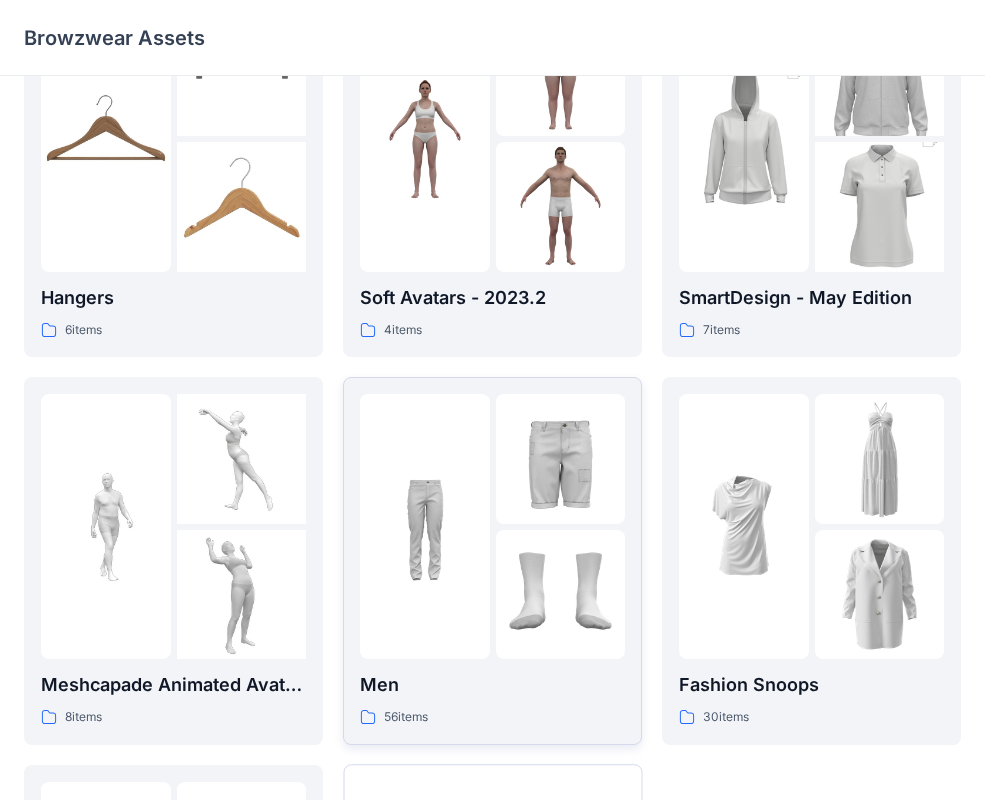 click at bounding box center (561, 595) 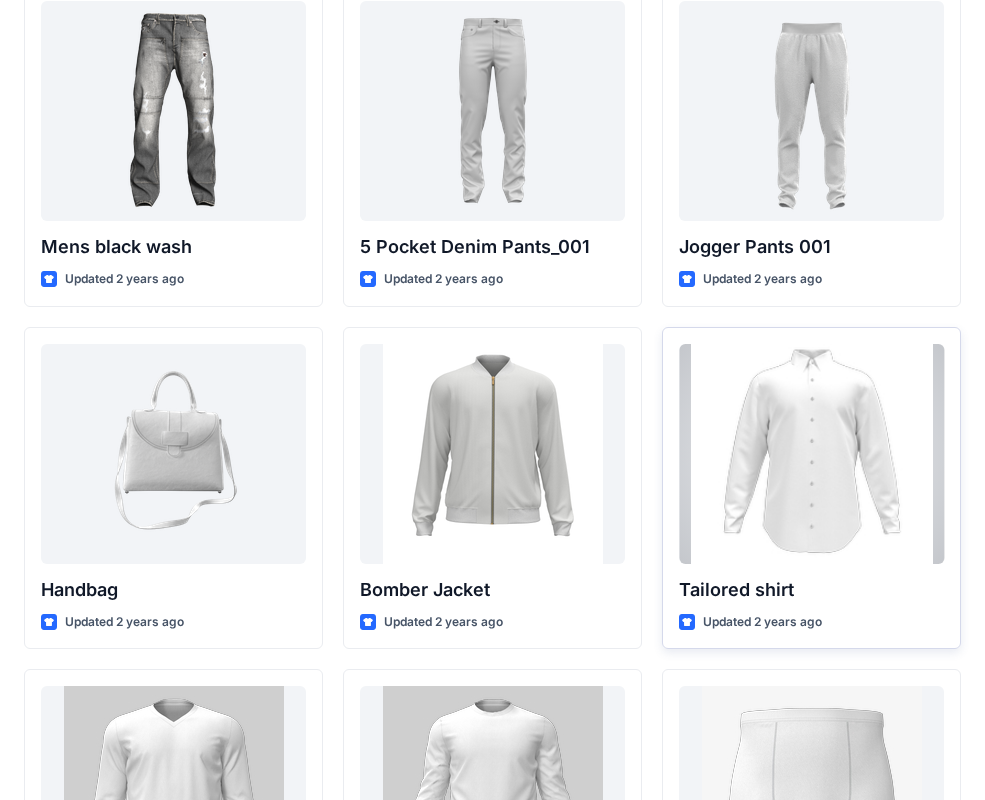 scroll, scrollTop: 826, scrollLeft: 0, axis: vertical 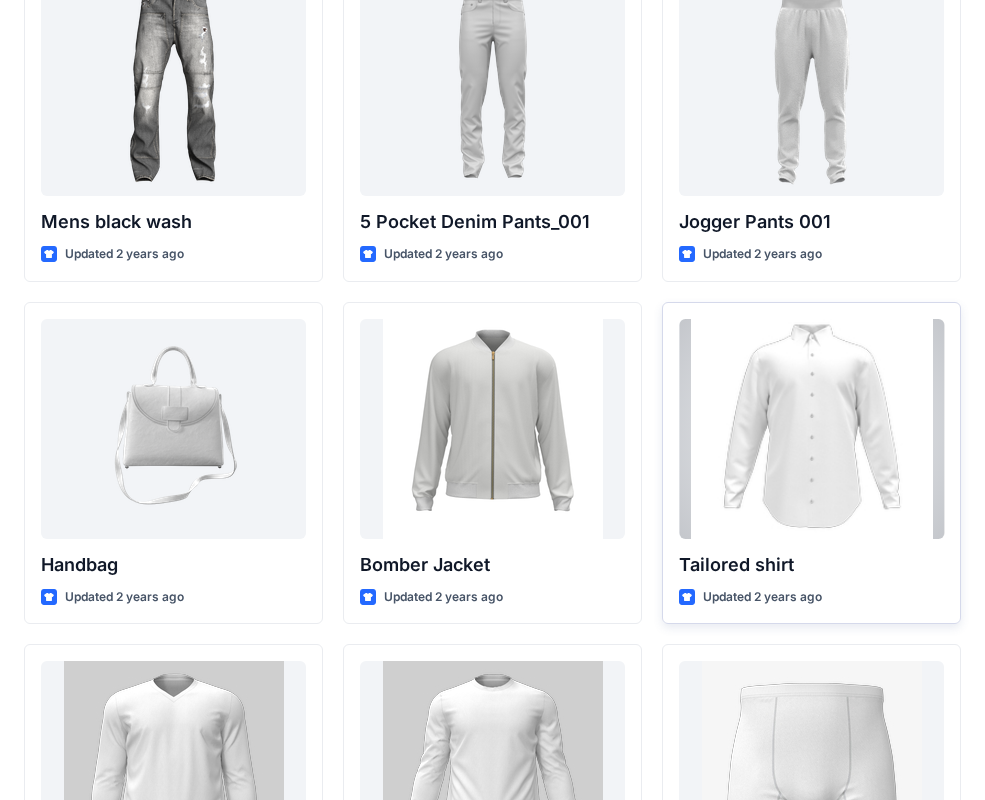 click at bounding box center [811, 429] 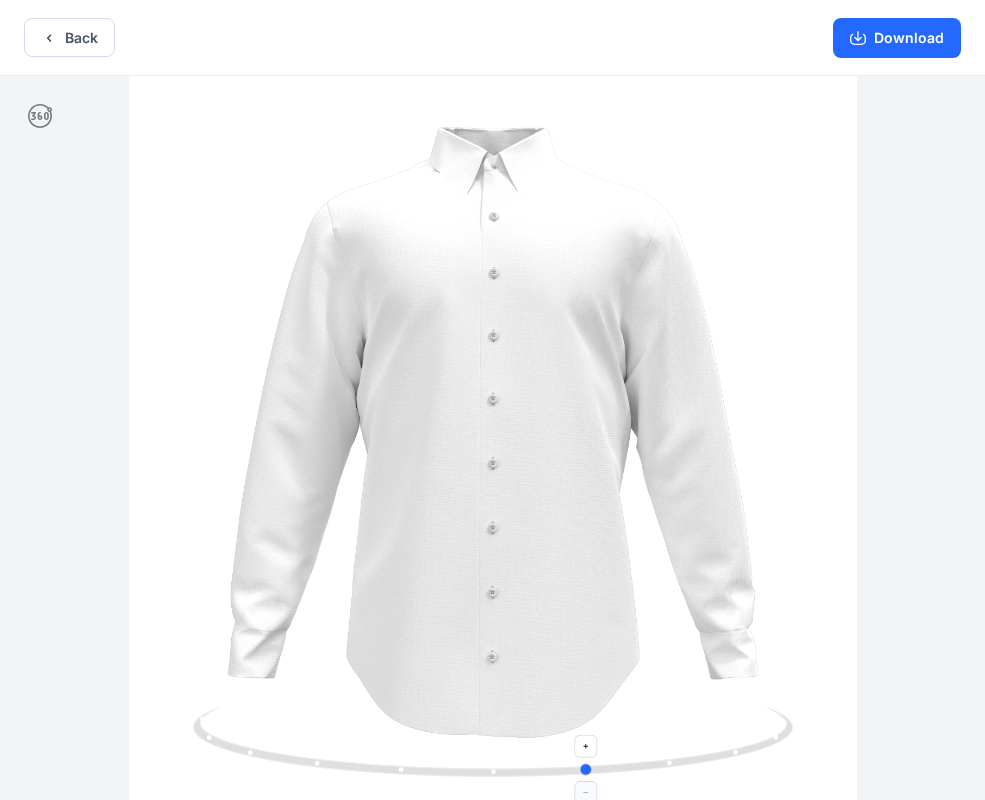 drag, startPoint x: 388, startPoint y: 769, endPoint x: 483, endPoint y: 759, distance: 95.524864 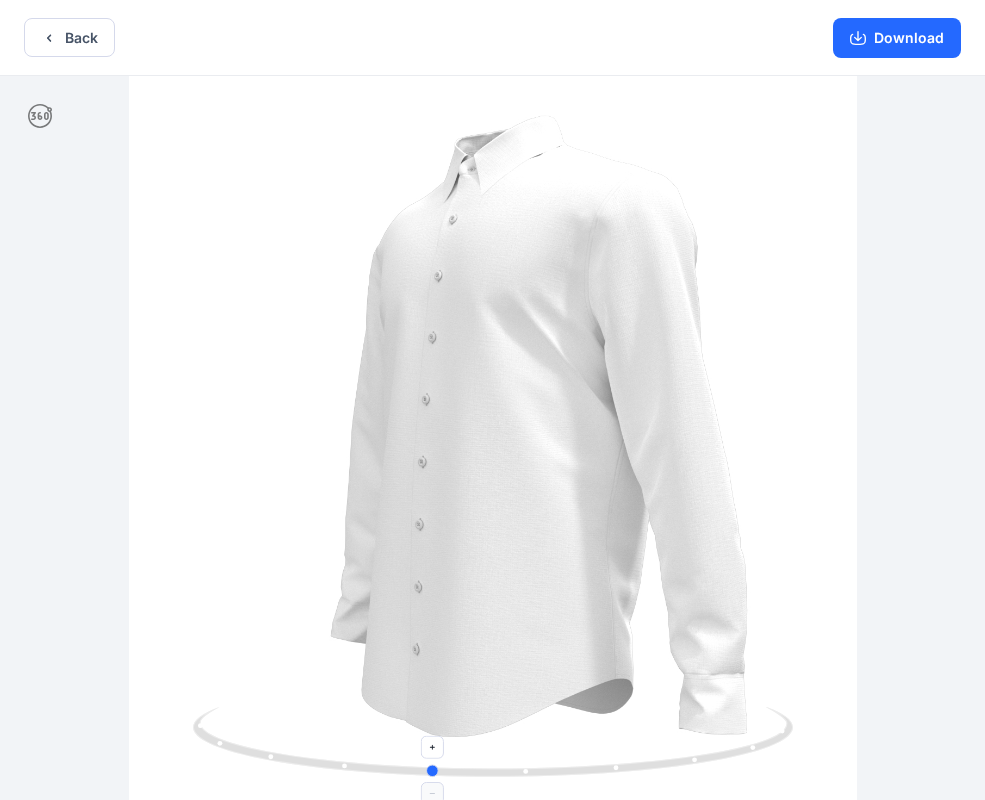 drag, startPoint x: 560, startPoint y: 771, endPoint x: 423, endPoint y: 778, distance: 137.17871 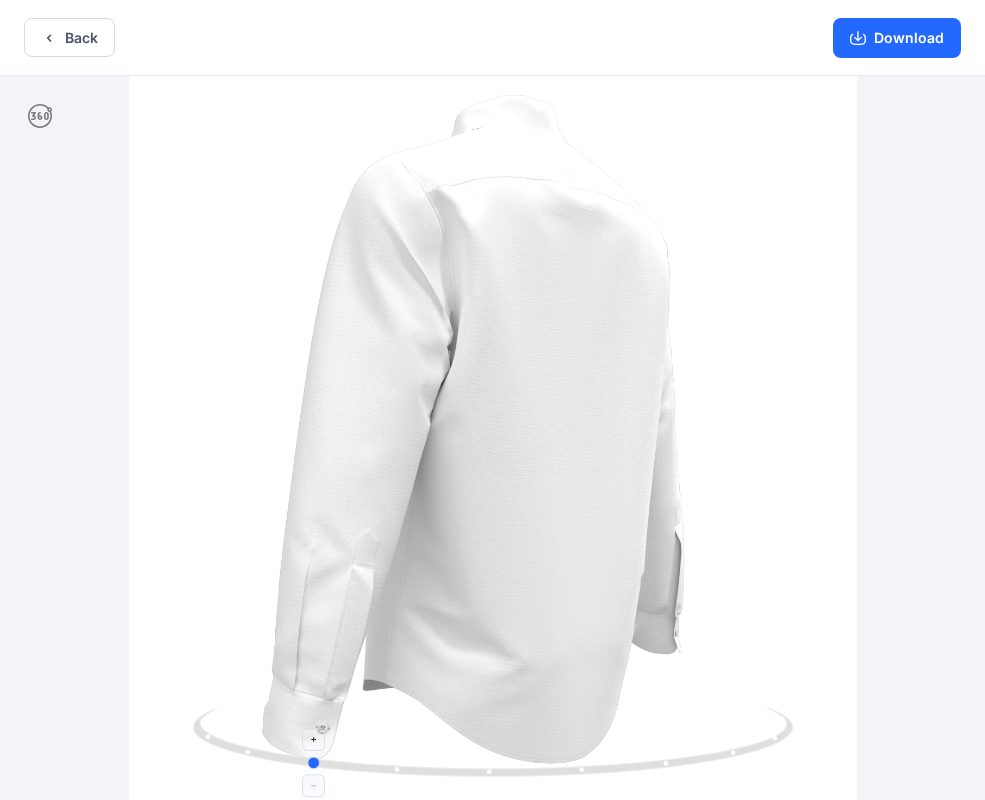 drag, startPoint x: 384, startPoint y: 779, endPoint x: 303, endPoint y: 774, distance: 81.154175 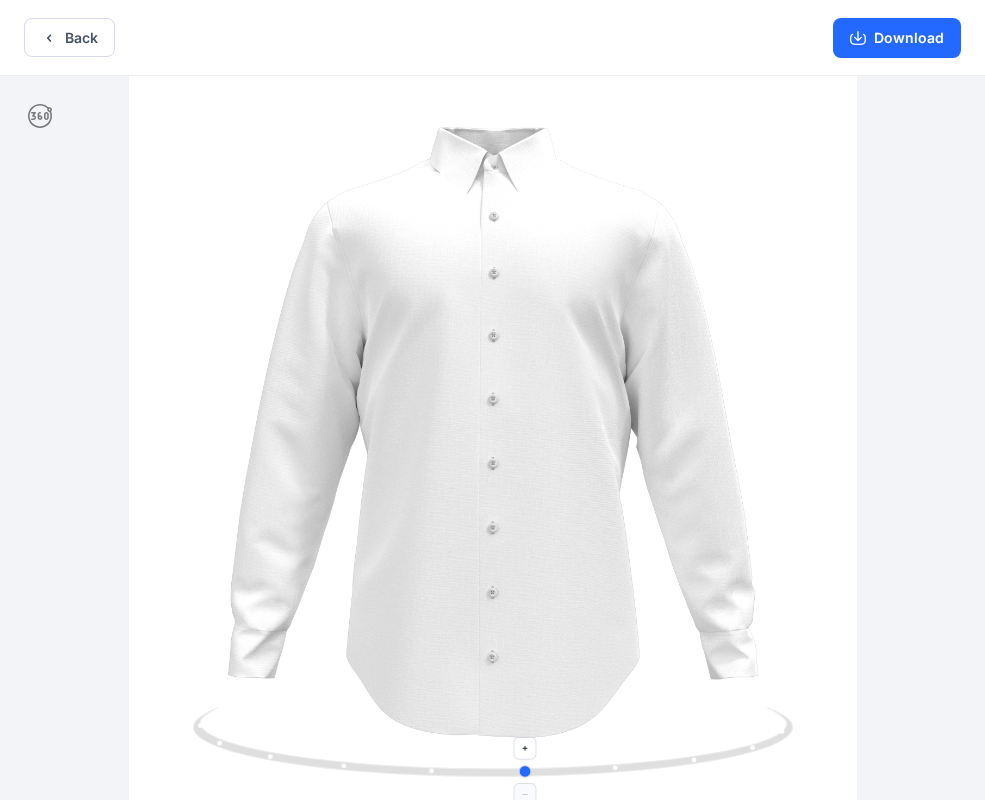 drag, startPoint x: 303, startPoint y: 774, endPoint x: 522, endPoint y: 713, distance: 227.33676 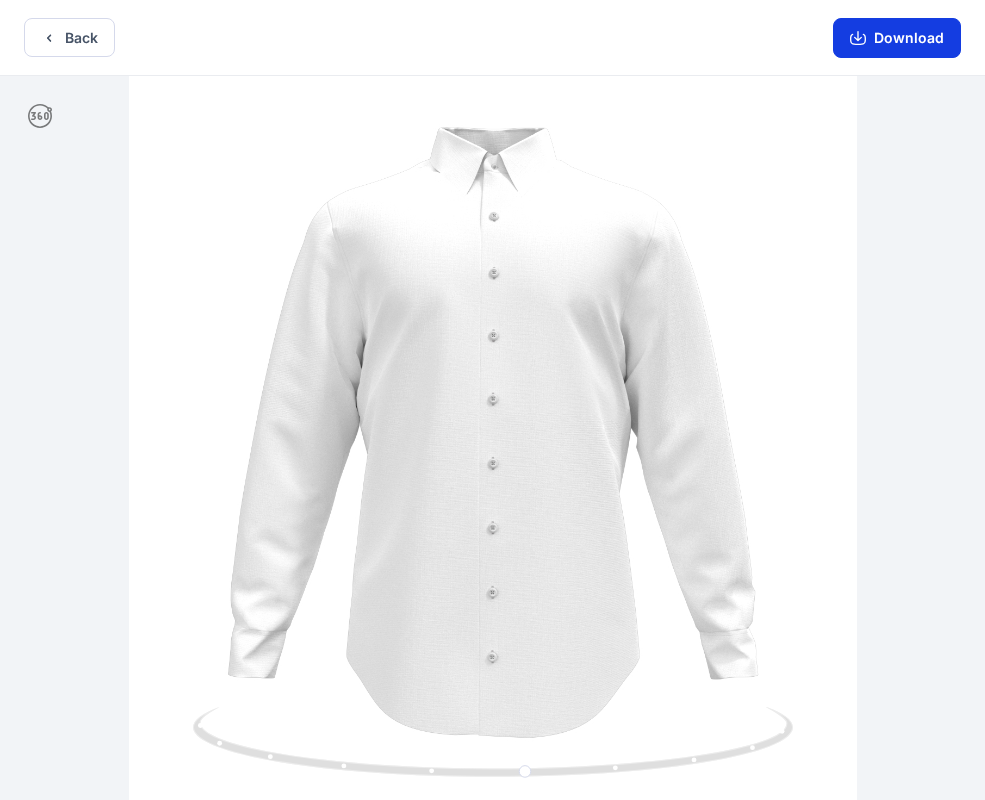 click on "Download" at bounding box center [897, 38] 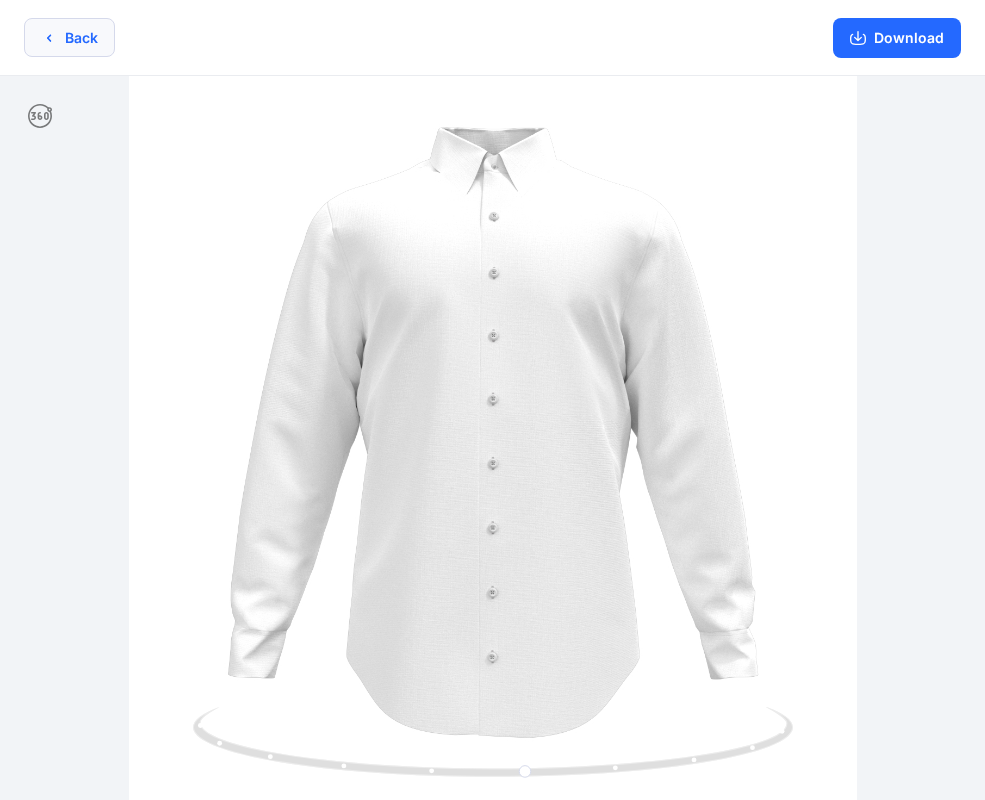 click on "Back" at bounding box center [69, 37] 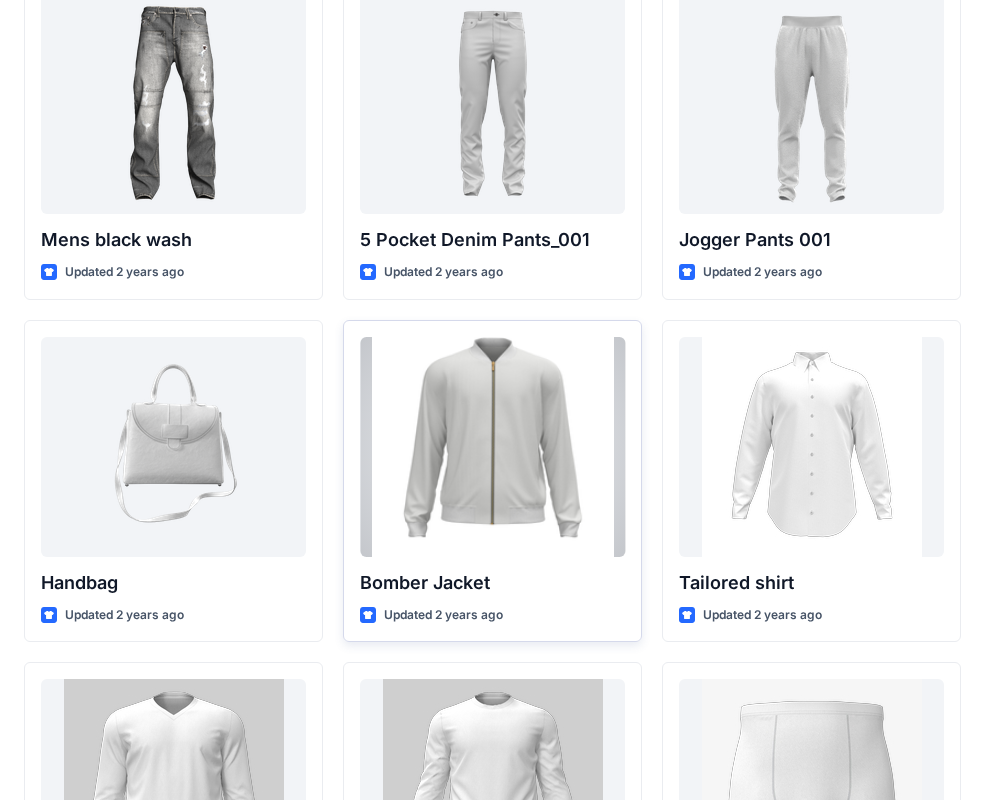 scroll, scrollTop: 0, scrollLeft: 0, axis: both 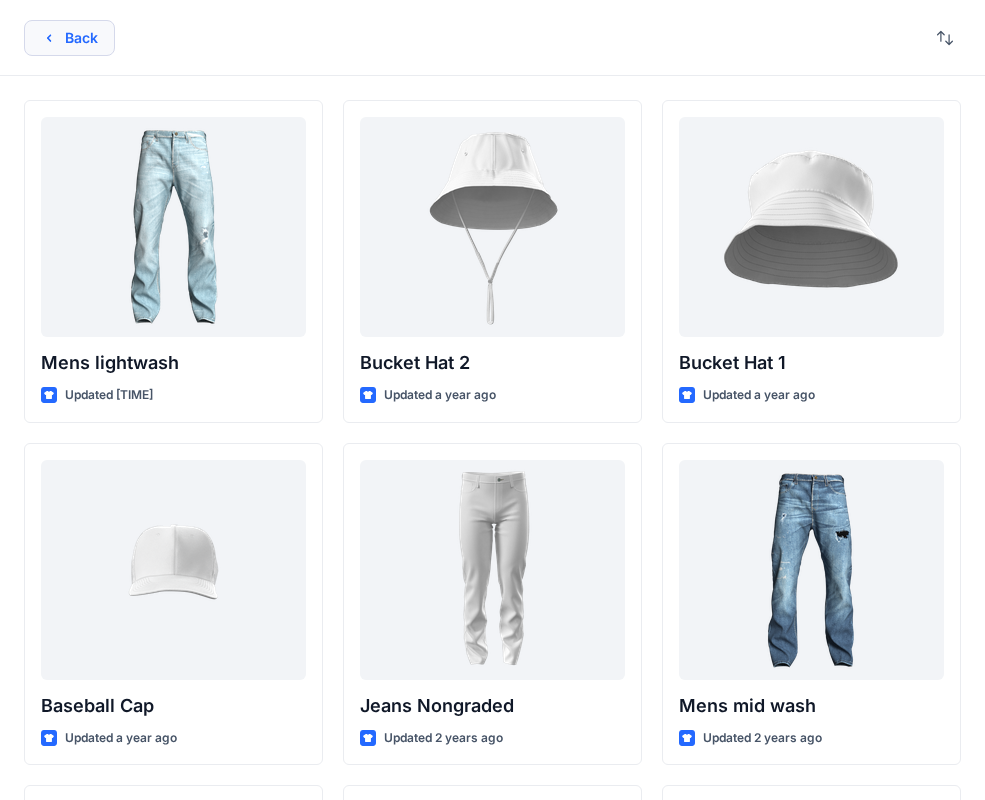 click on "Back" at bounding box center [69, 38] 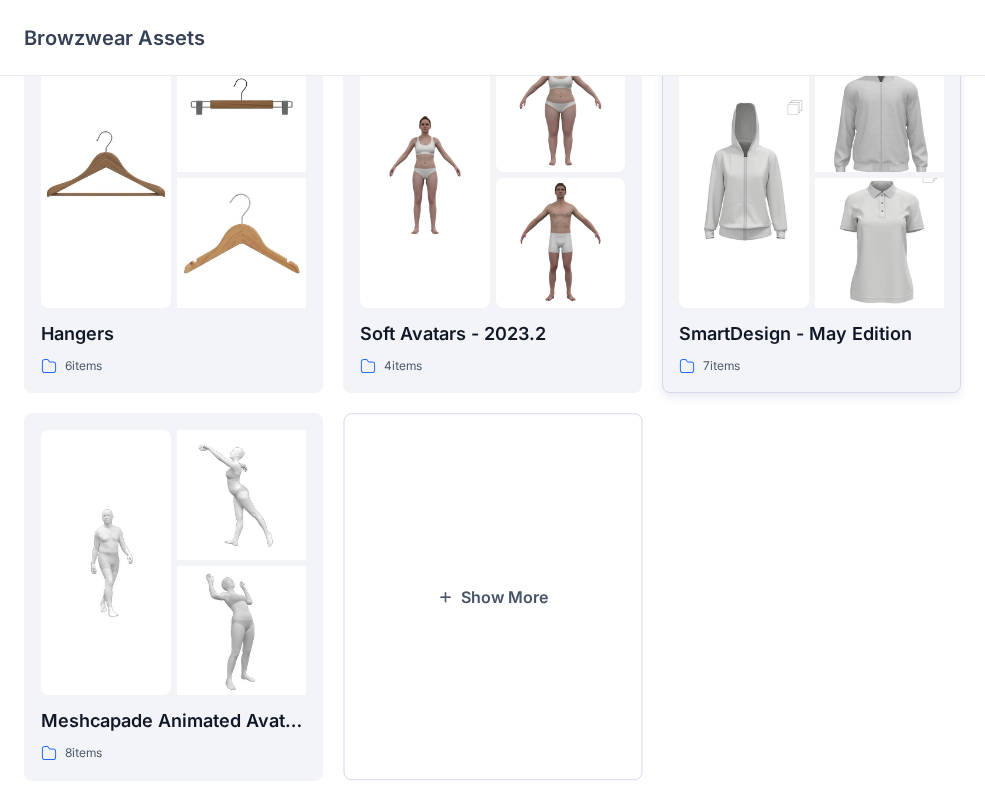 scroll, scrollTop: 459, scrollLeft: 0, axis: vertical 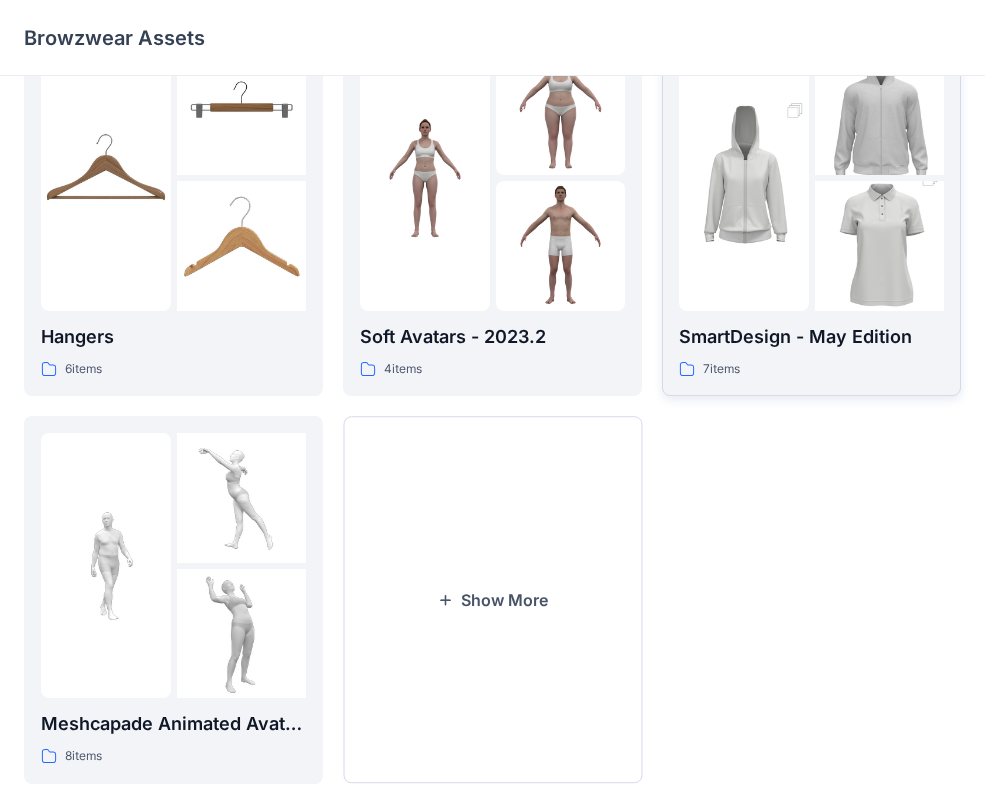 click at bounding box center (880, 246) 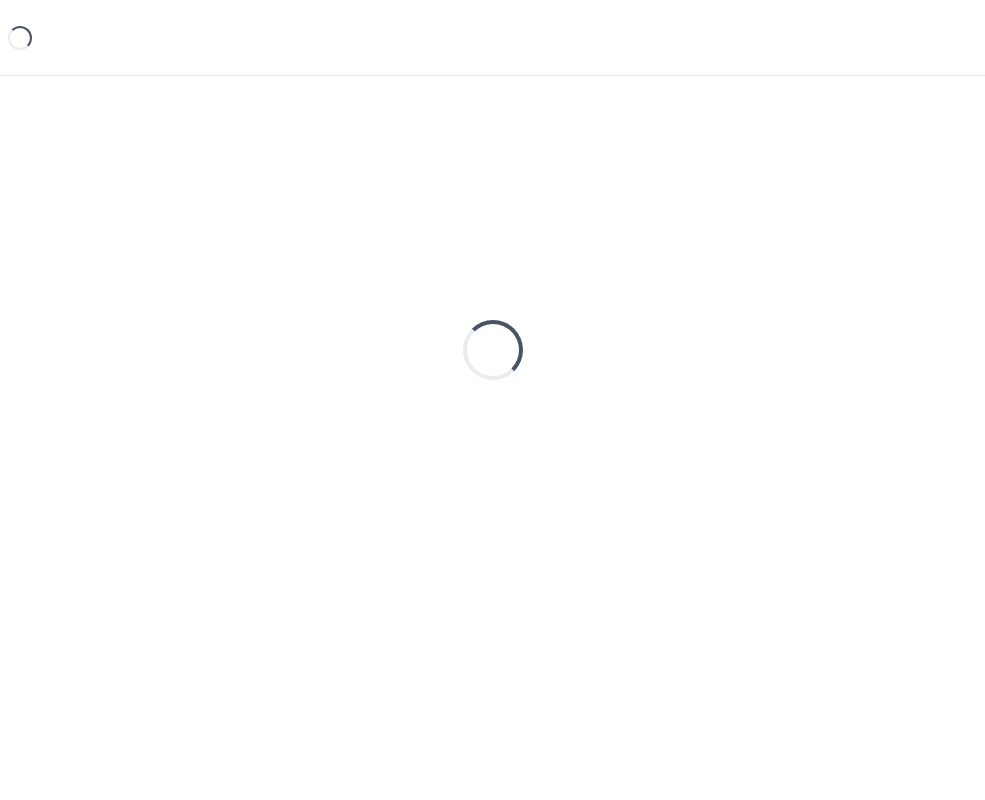 scroll, scrollTop: 0, scrollLeft: 0, axis: both 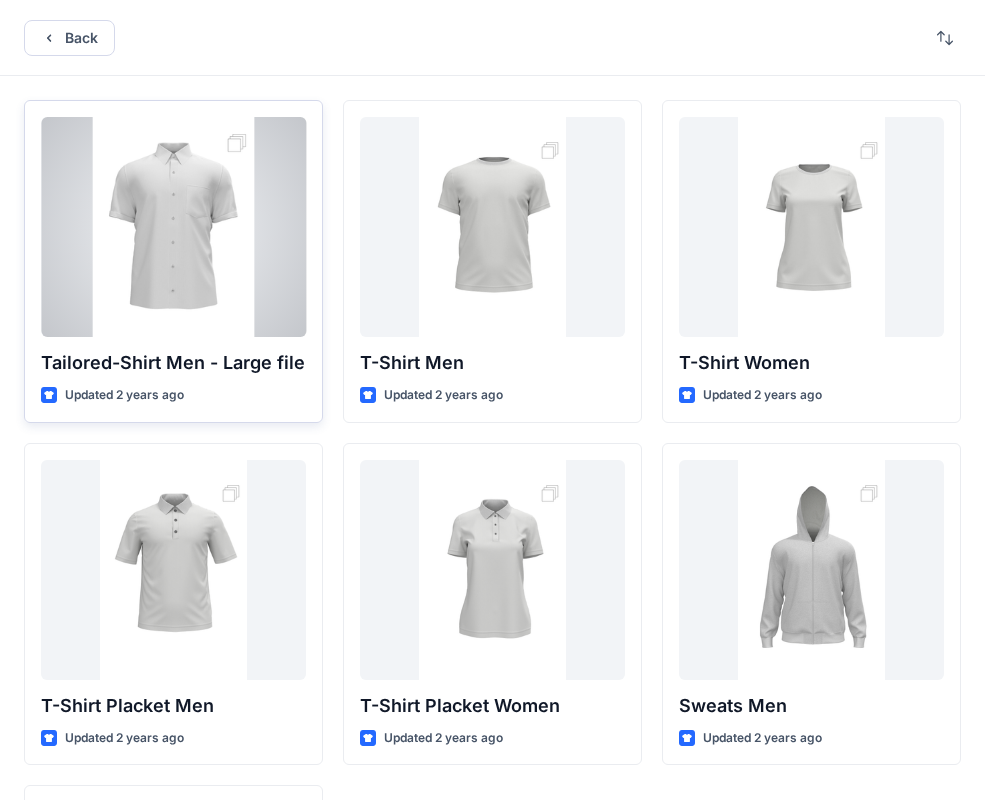 click at bounding box center (173, 227) 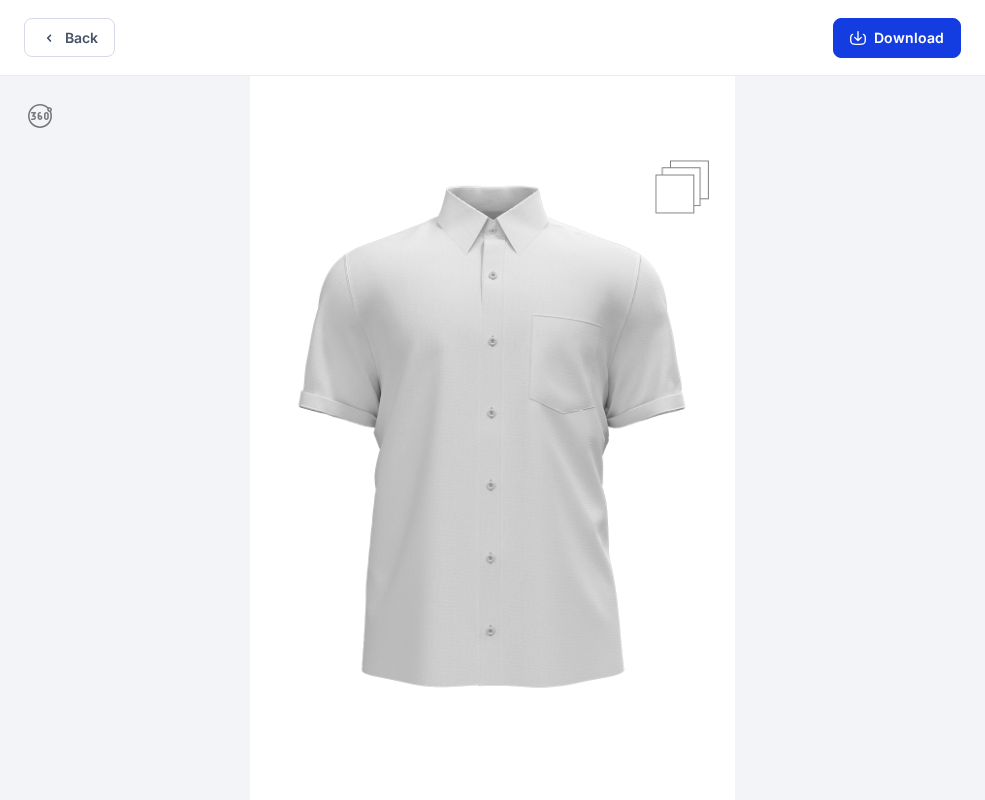 click 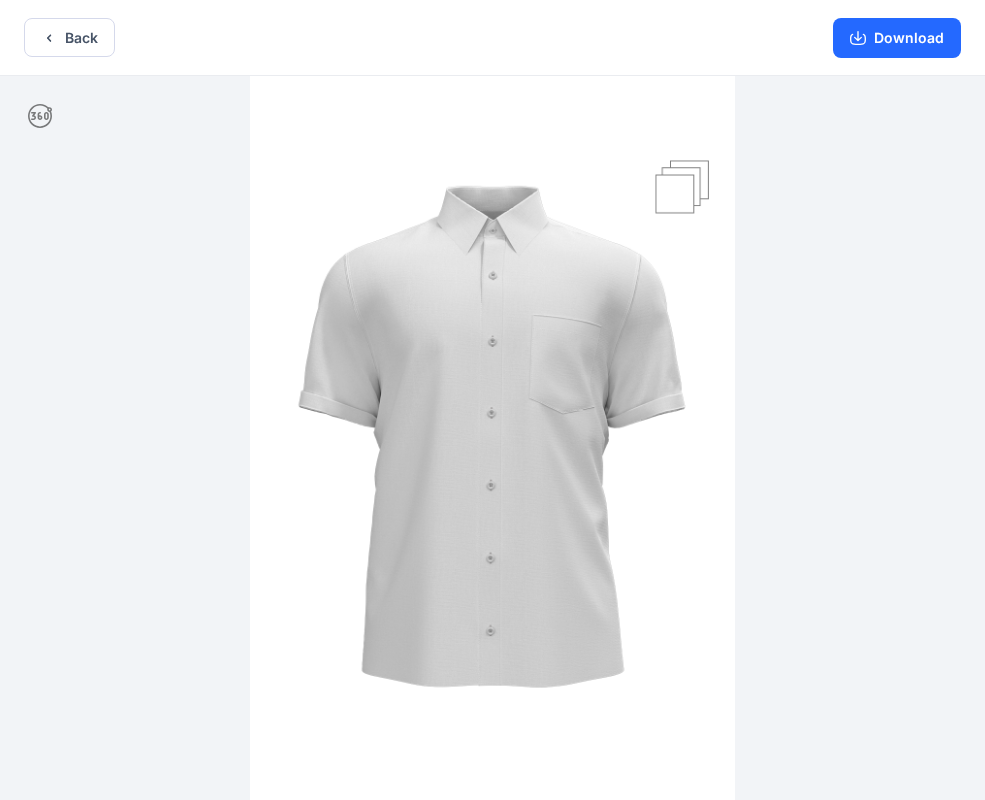 click at bounding box center (492, 440) 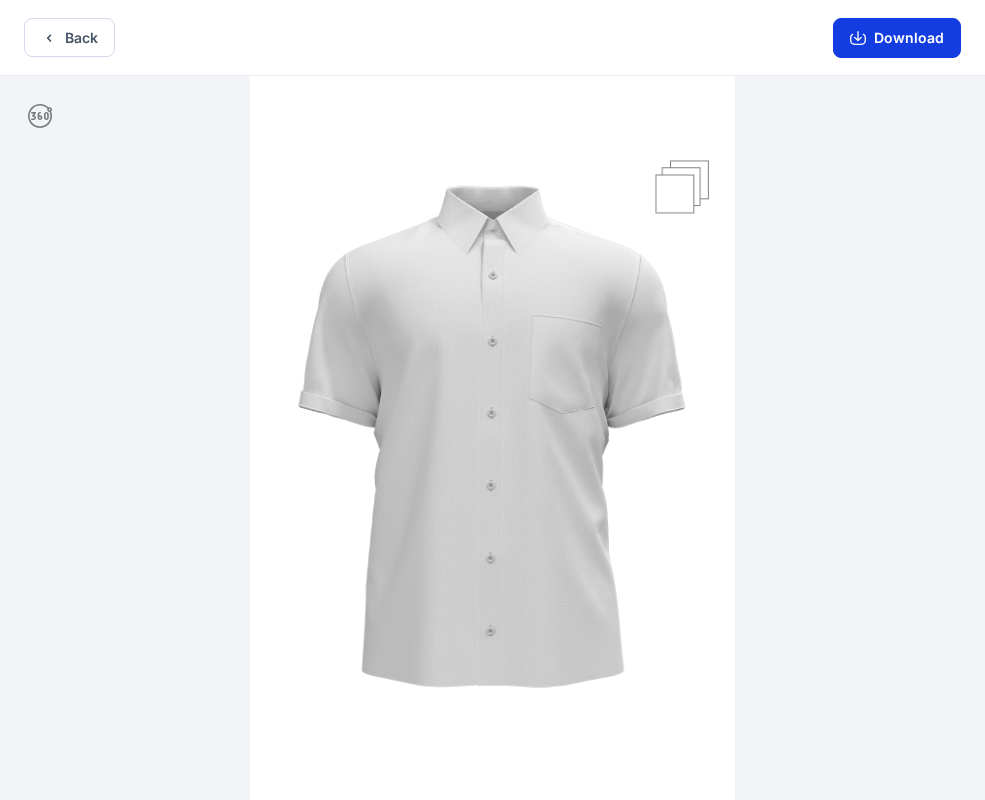 click on "Download" at bounding box center (897, 38) 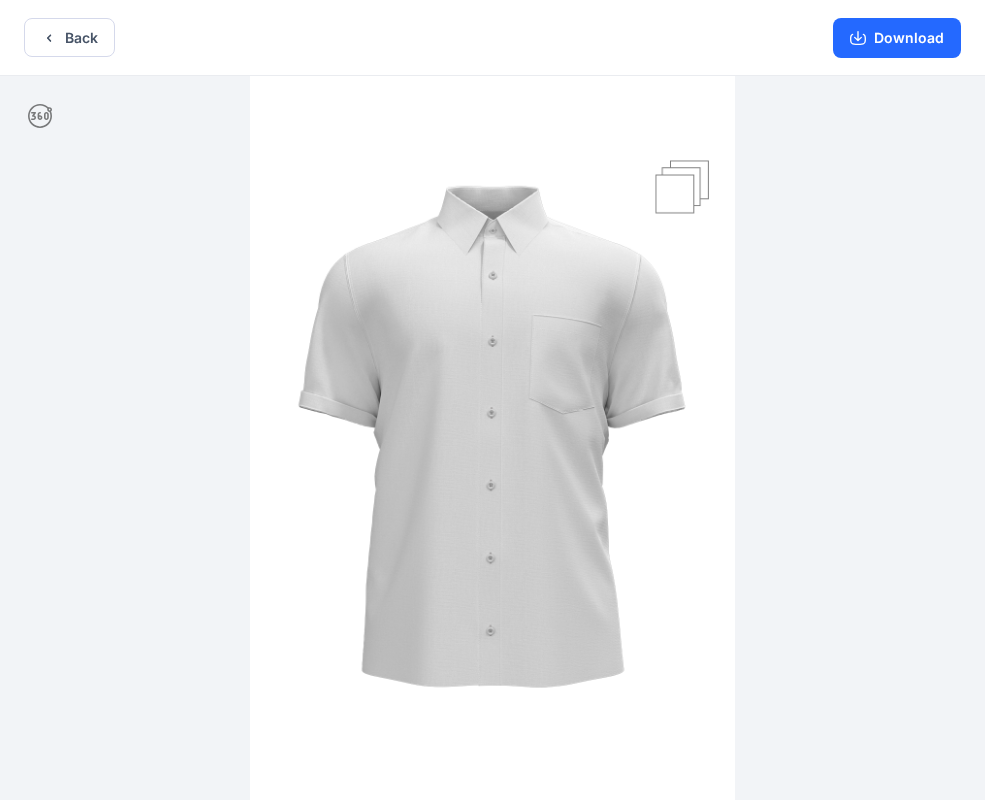 click at bounding box center [492, 440] 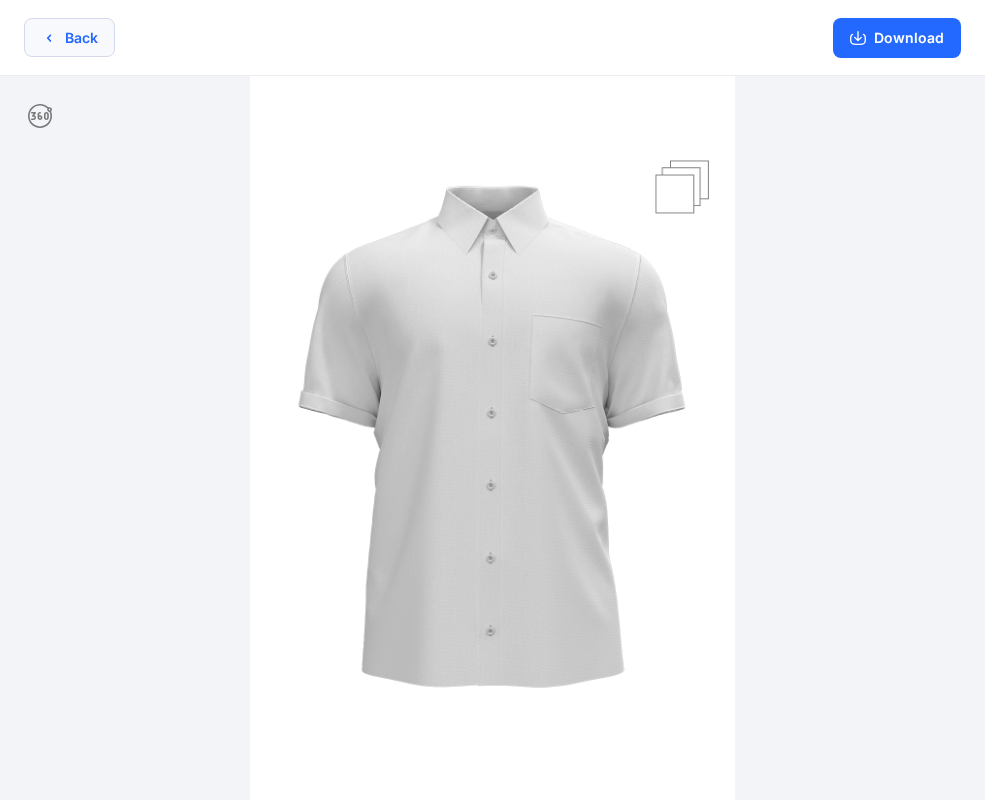 click on "Back" at bounding box center [69, 37] 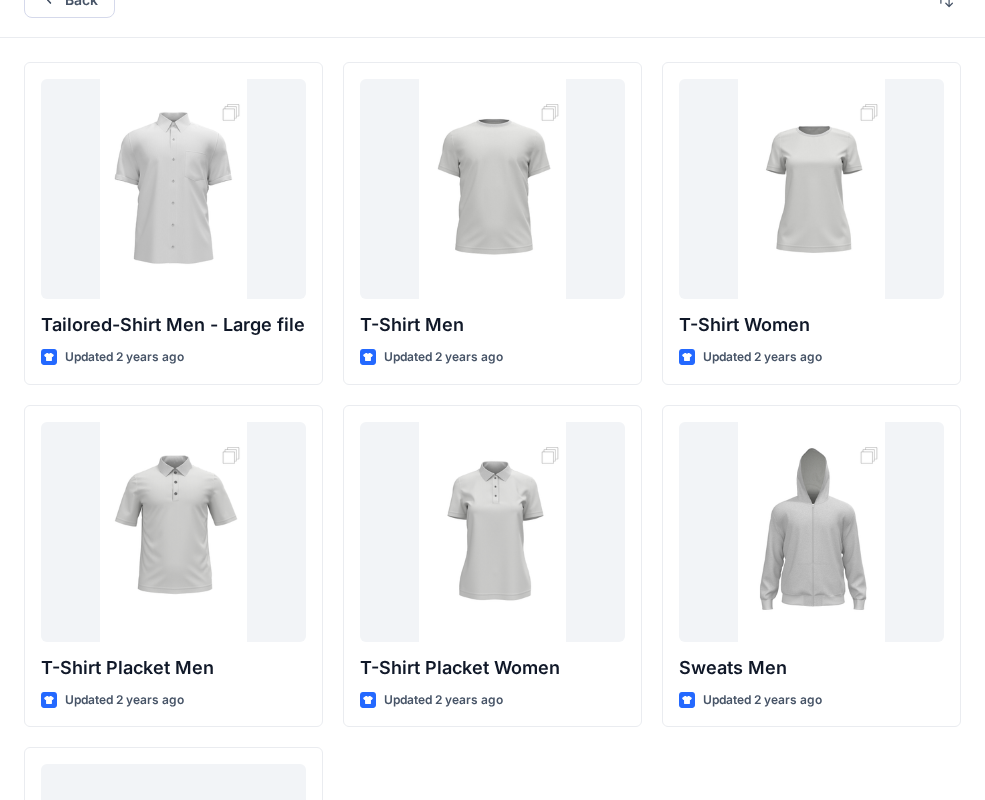 scroll, scrollTop: 0, scrollLeft: 0, axis: both 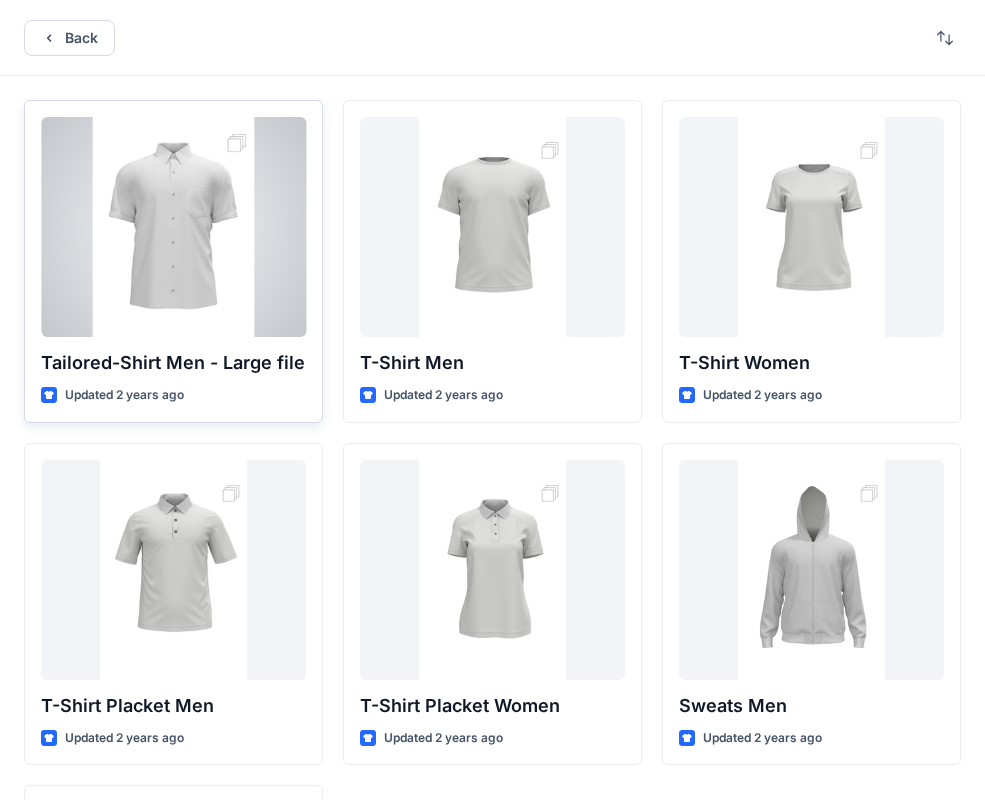 click at bounding box center (173, 227) 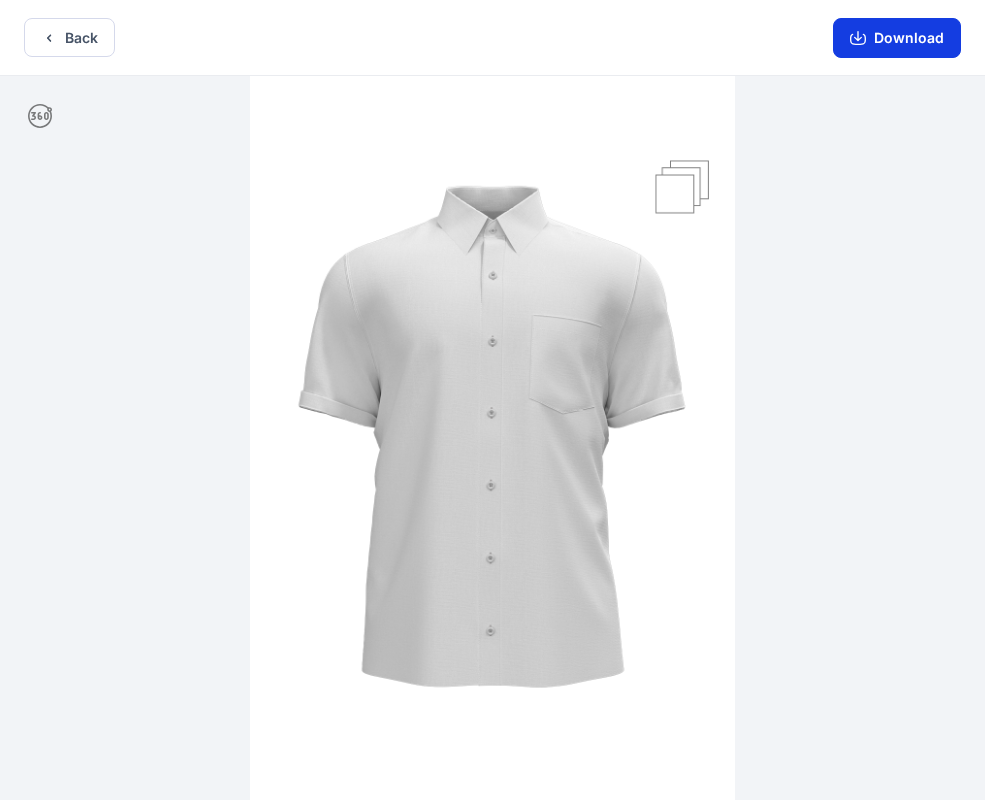 click on "Download" at bounding box center (897, 38) 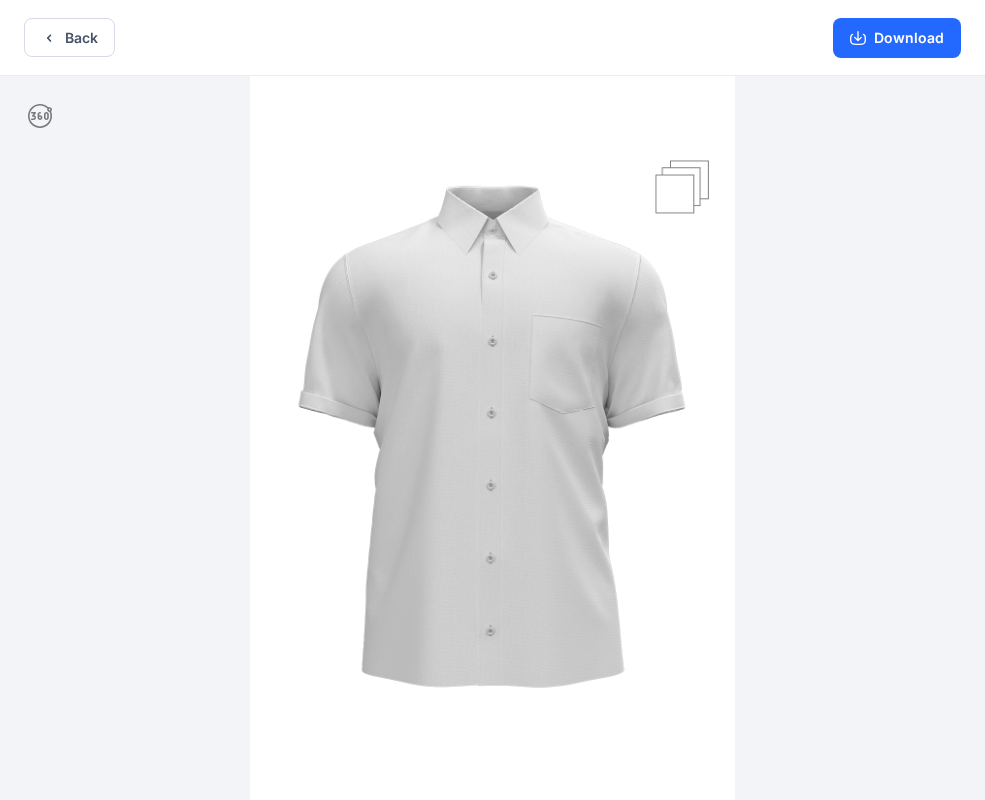 click at bounding box center [492, 440] 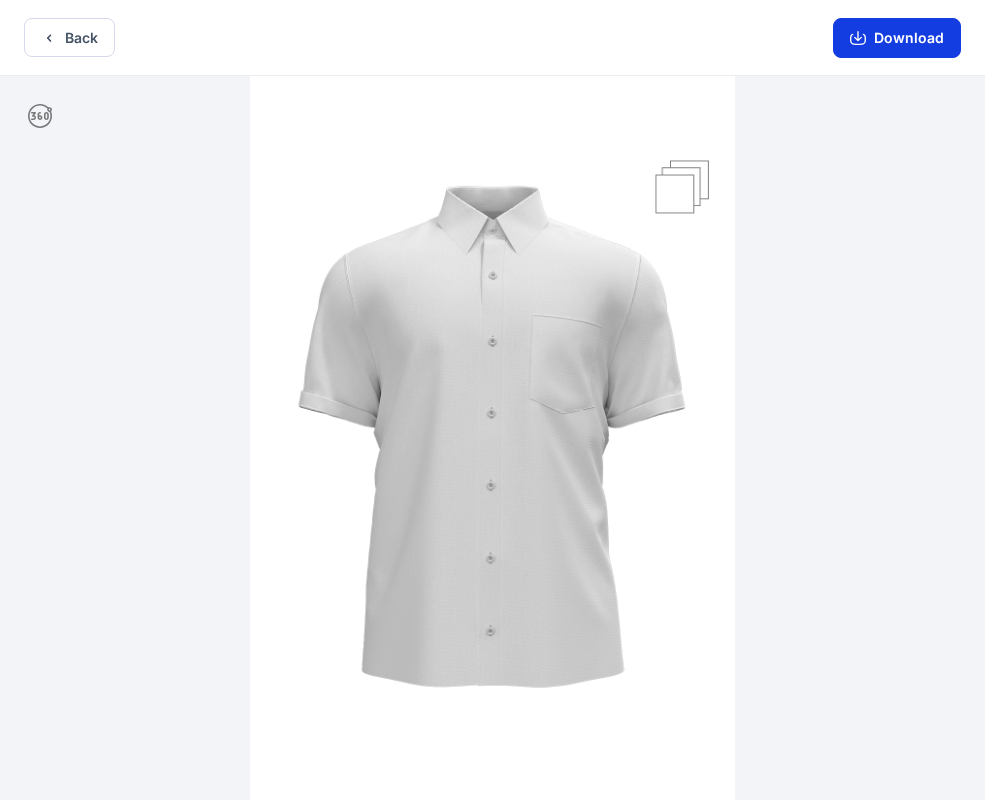 click 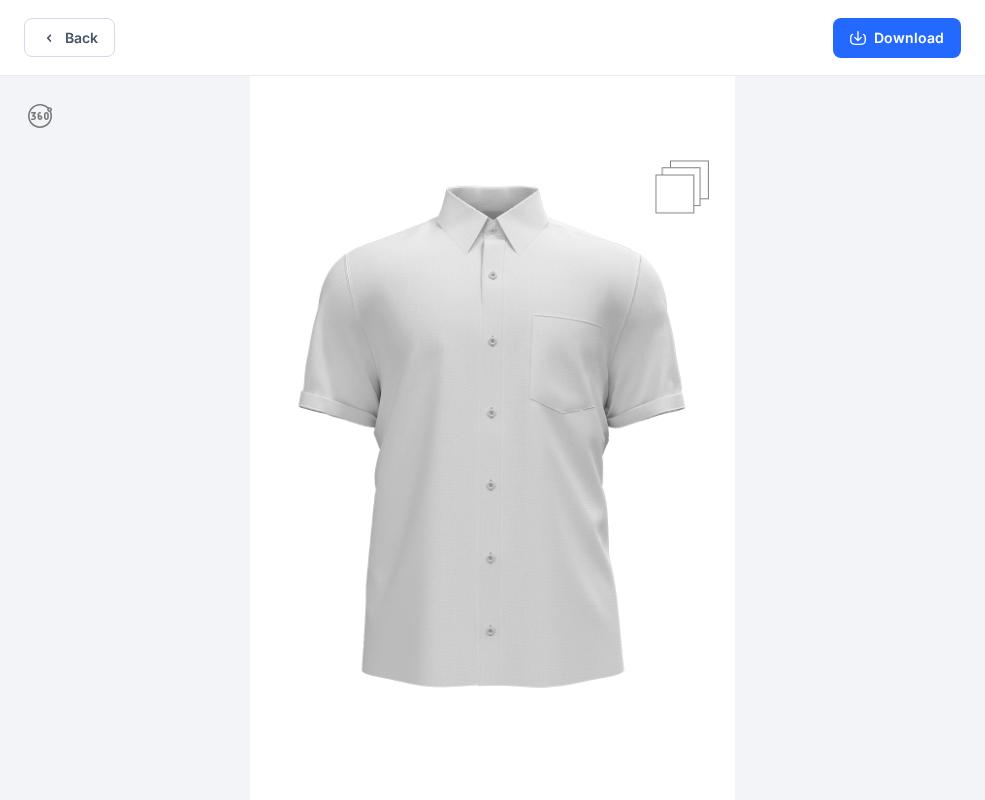 click on "Back Download" at bounding box center [492, 38] 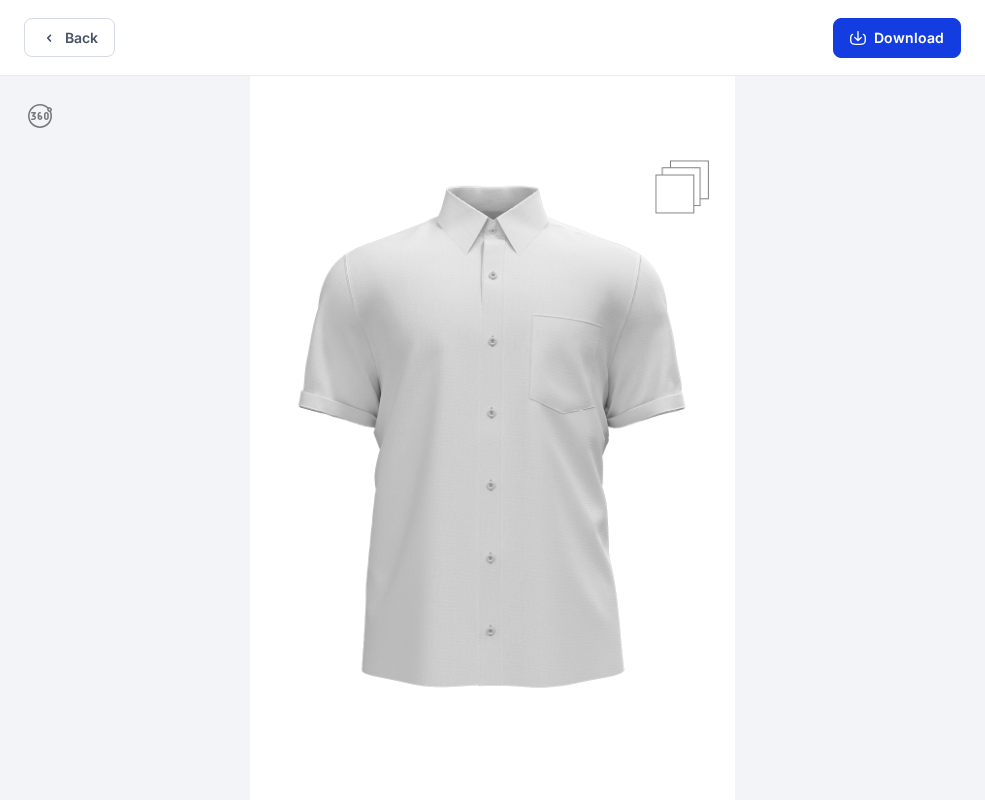 click on "Download" at bounding box center (897, 38) 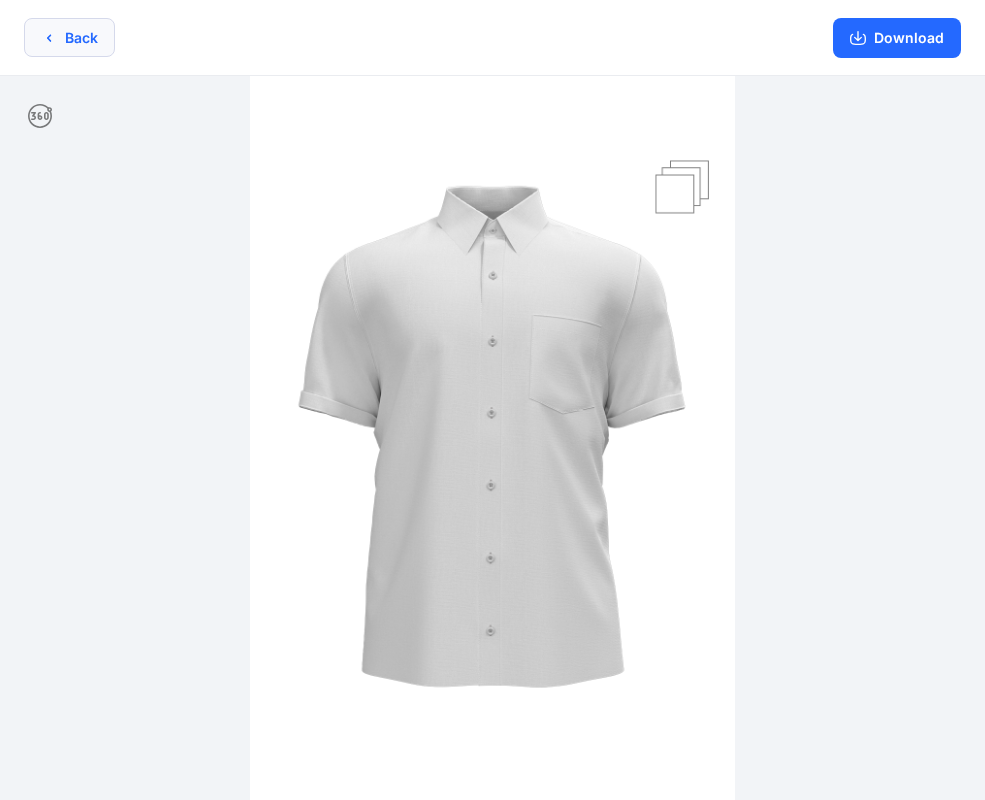 click on "Back" at bounding box center [69, 37] 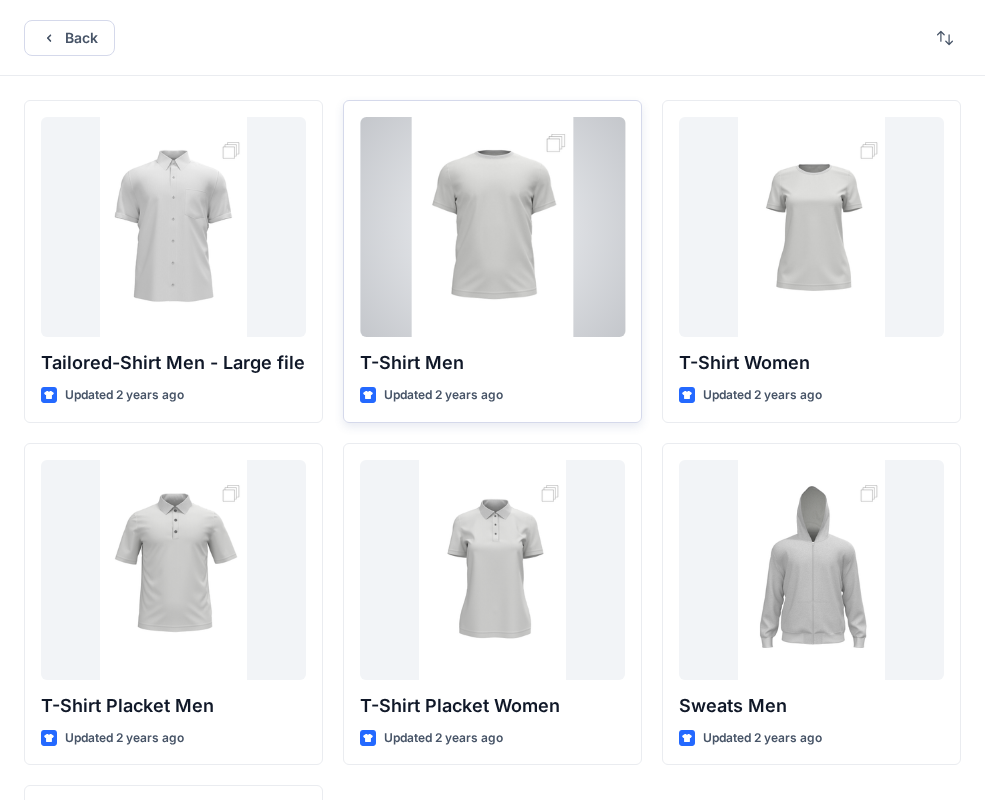 click at bounding box center (492, 227) 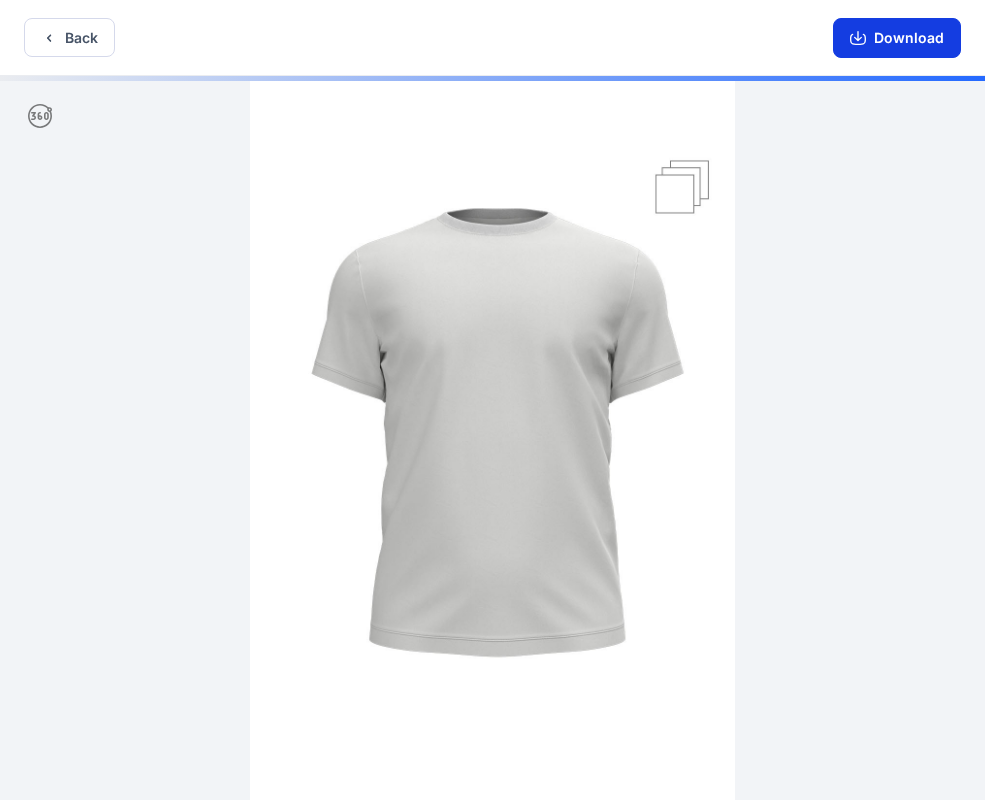 click on "Download" at bounding box center (897, 38) 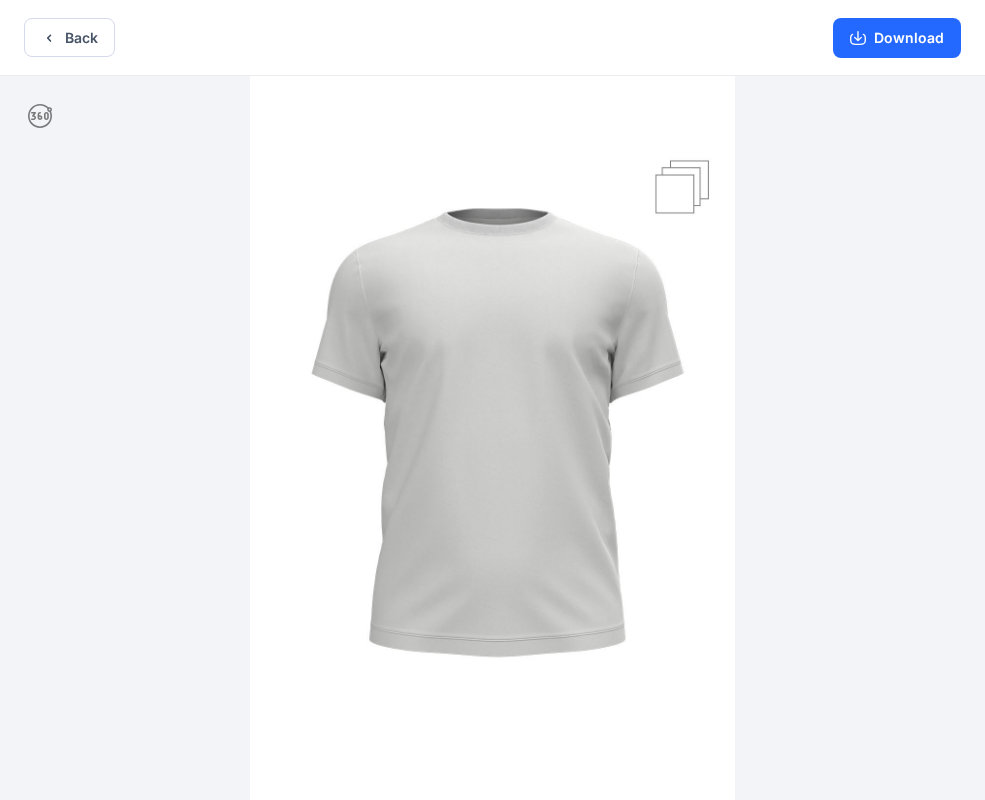 click at bounding box center (492, 440) 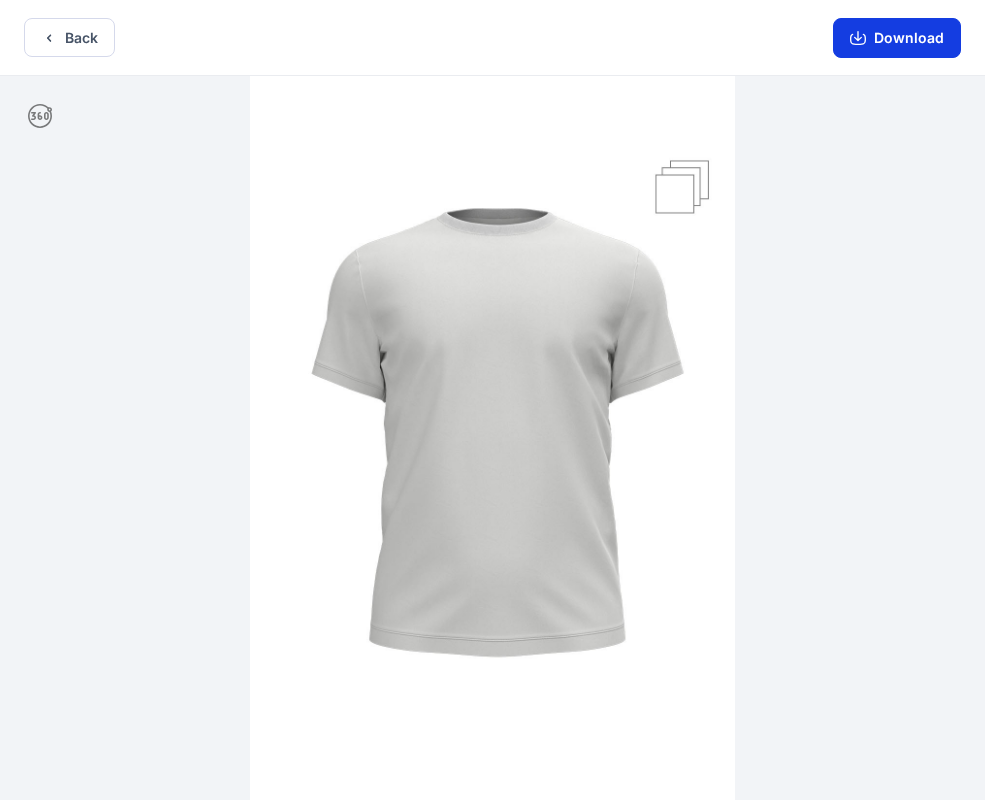 click on "Download" at bounding box center [897, 38] 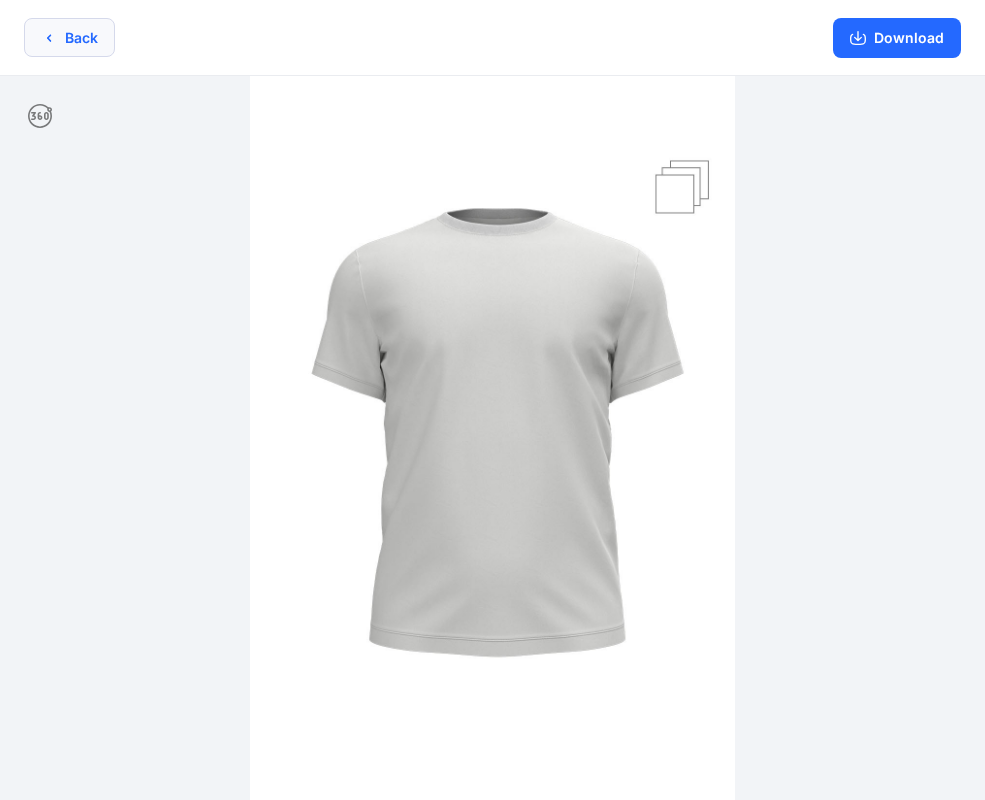 click on "Back" at bounding box center (69, 37) 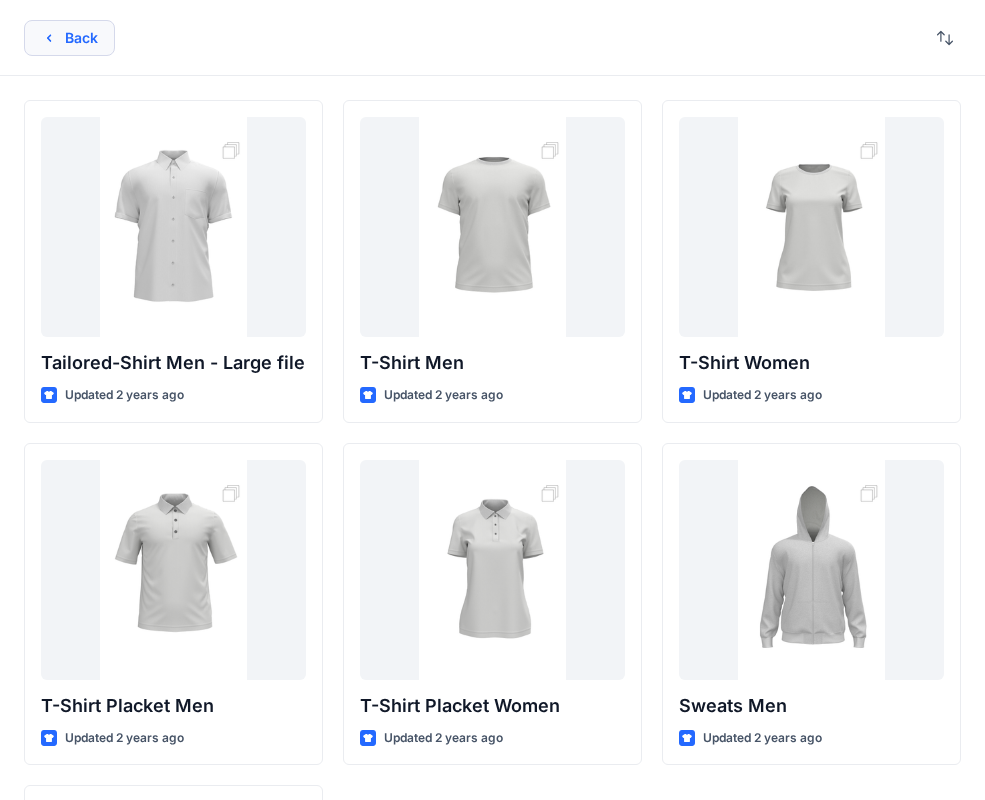 click 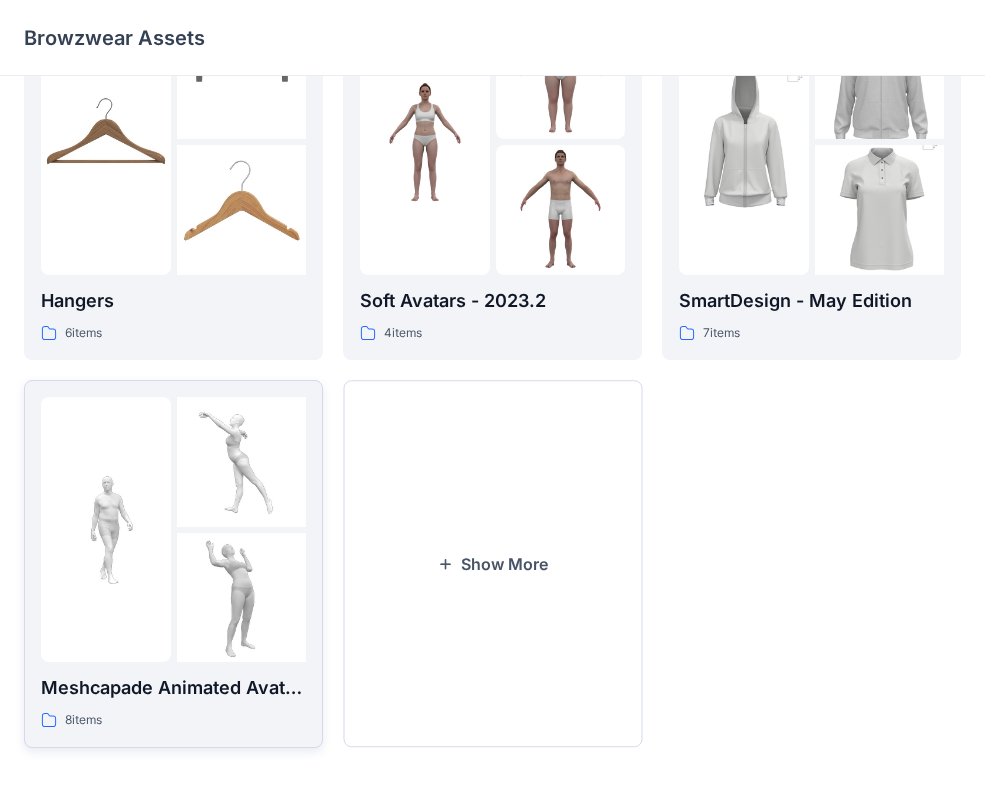 scroll, scrollTop: 498, scrollLeft: 0, axis: vertical 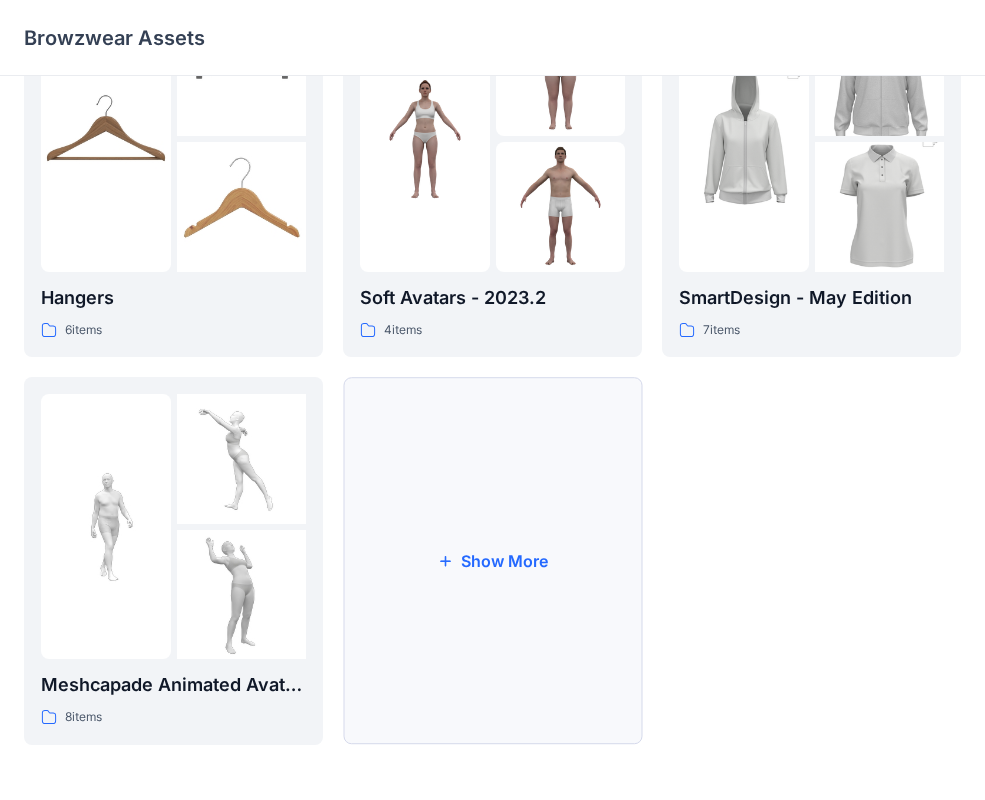 click on "Show More" at bounding box center [492, 561] 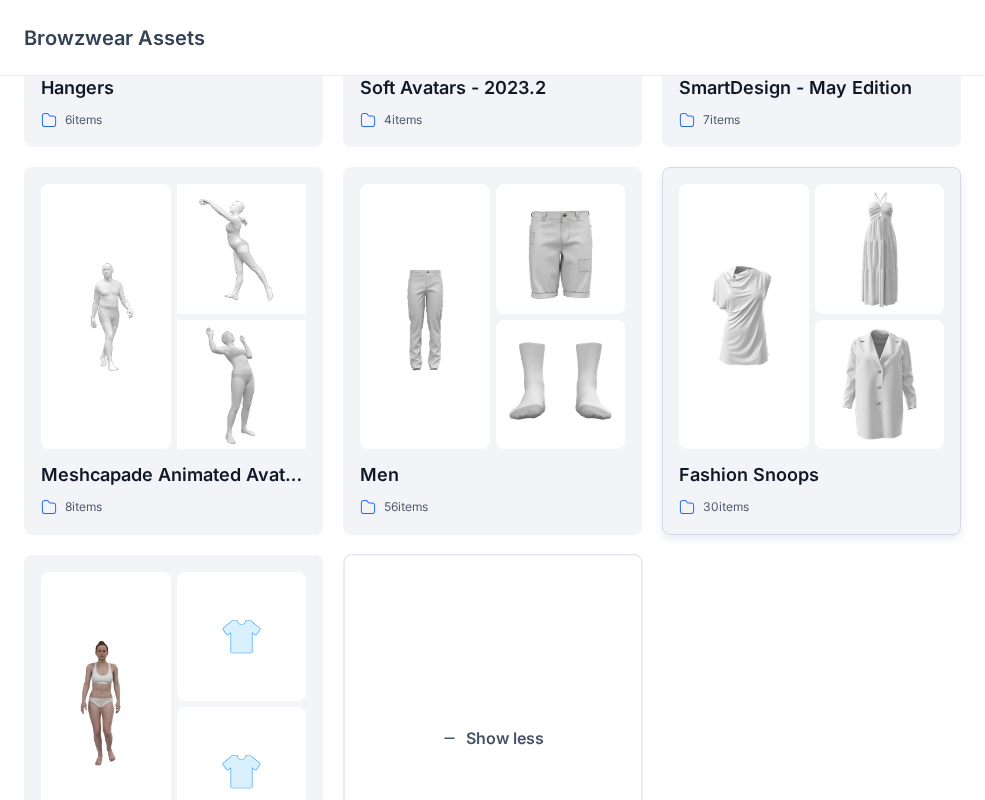 scroll, scrollTop: 717, scrollLeft: 0, axis: vertical 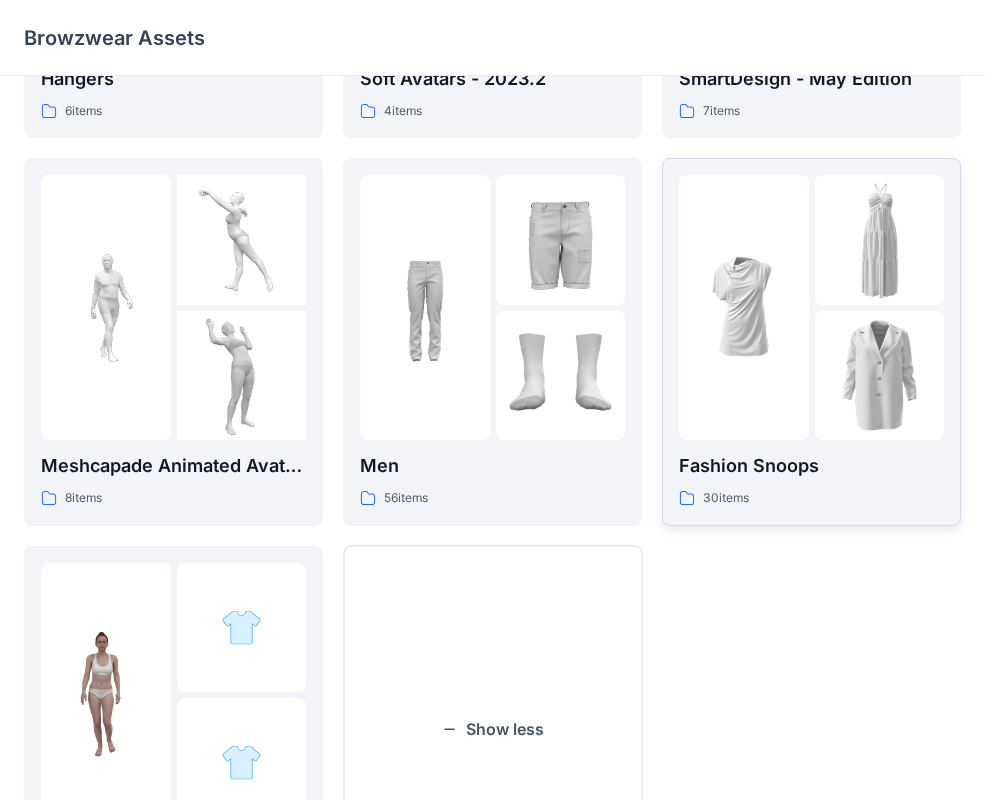 click at bounding box center [744, 307] 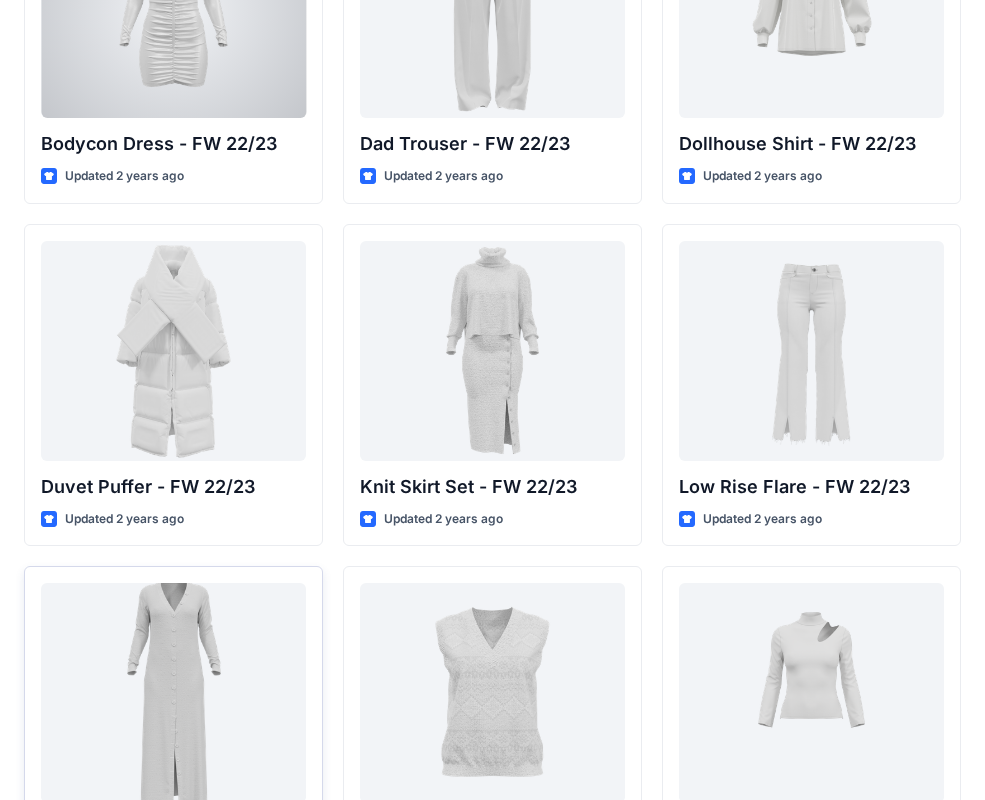 scroll, scrollTop: 0, scrollLeft: 0, axis: both 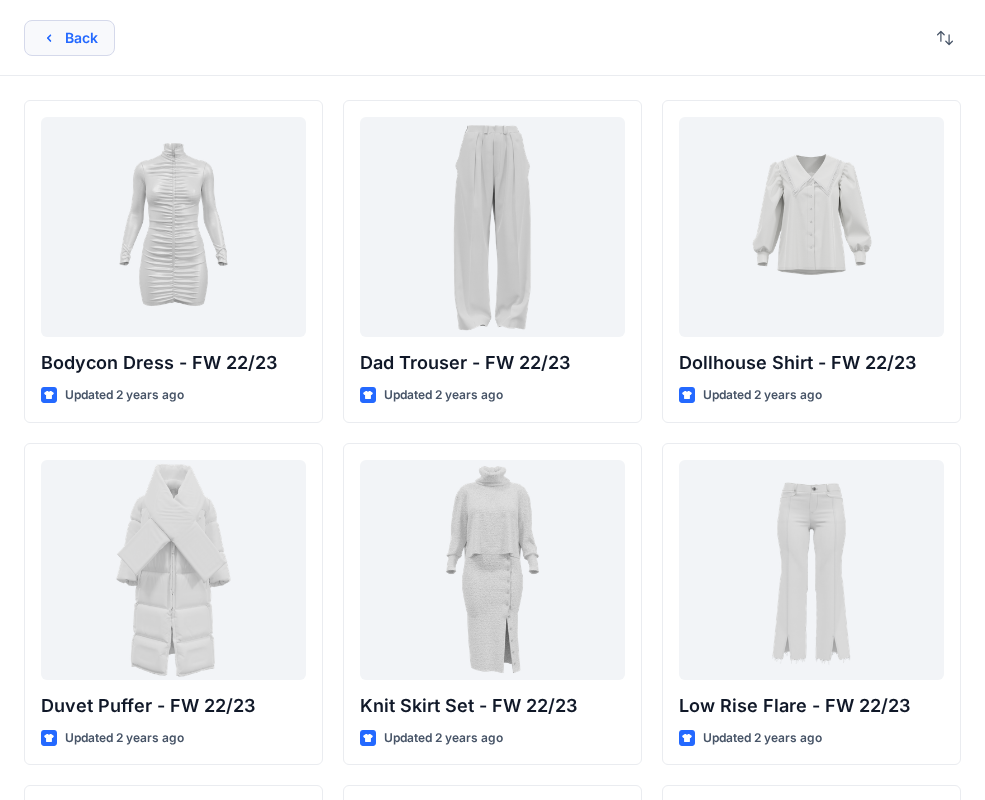 click on "Back" at bounding box center [69, 38] 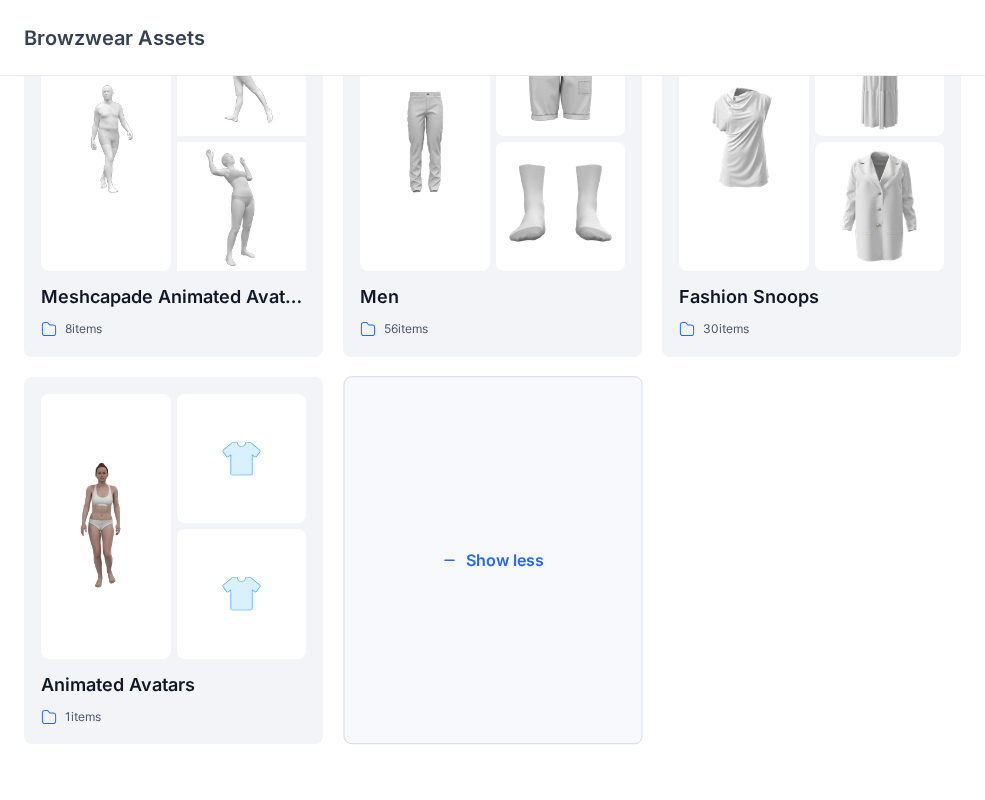 click on "Show less" at bounding box center (492, 561) 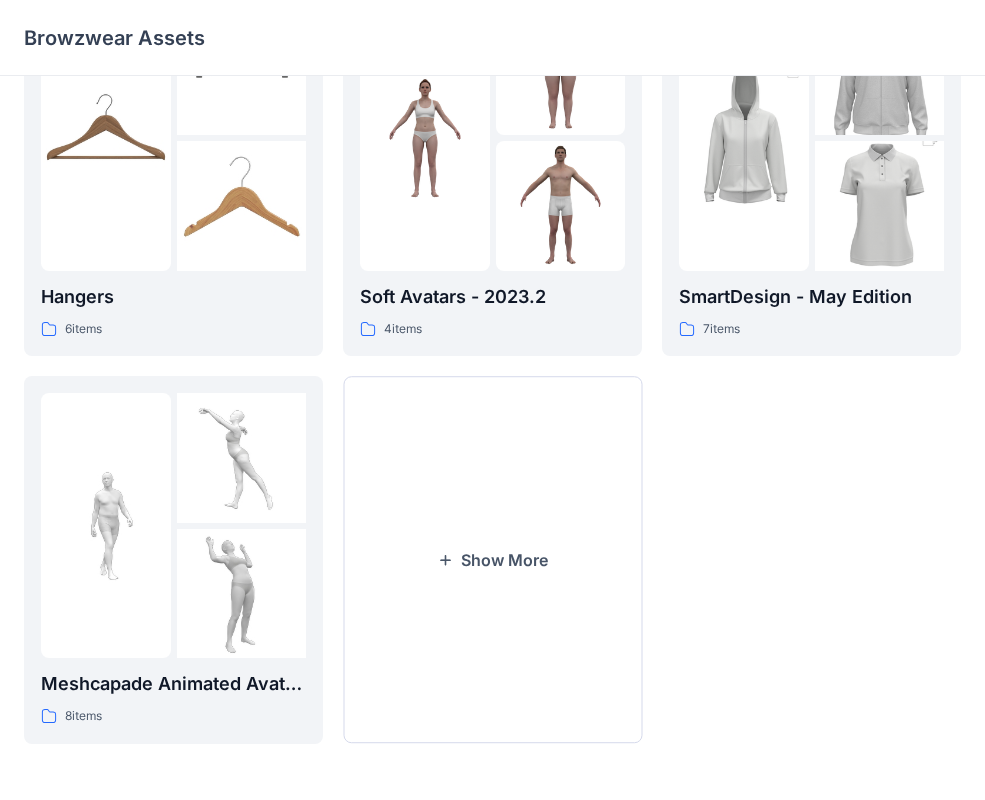 scroll, scrollTop: 498, scrollLeft: 0, axis: vertical 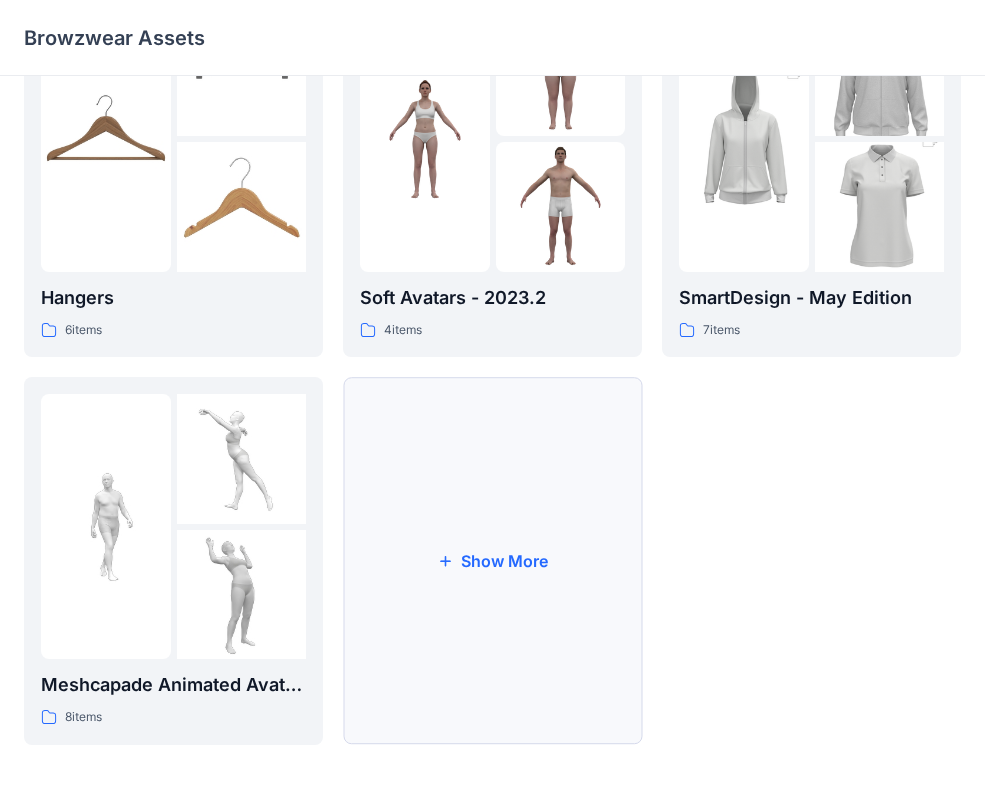 click on "Show More" at bounding box center (492, 561) 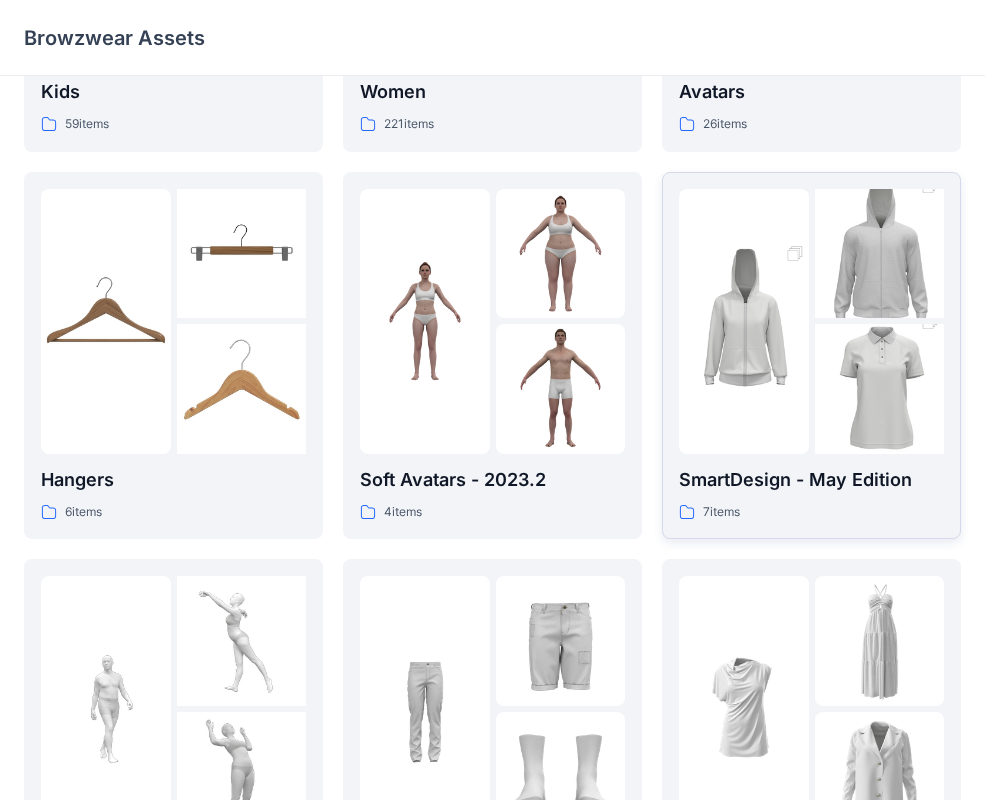 scroll, scrollTop: 315, scrollLeft: 0, axis: vertical 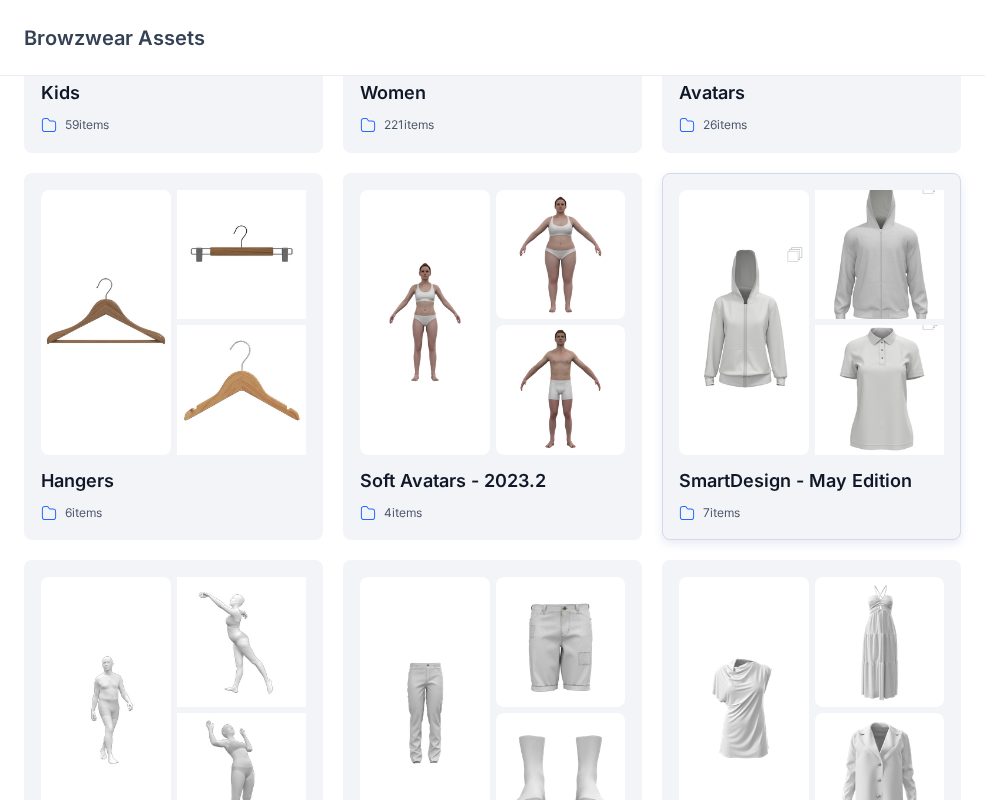 click on "SmartDesign - May Edition" at bounding box center (811, 481) 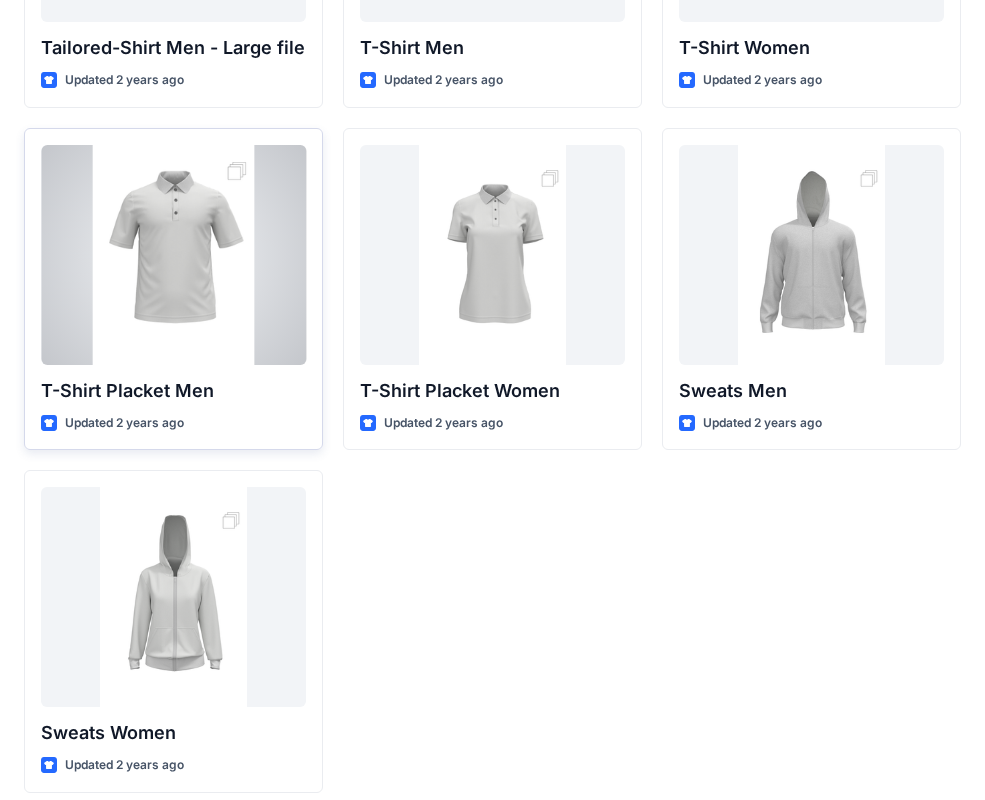 scroll, scrollTop: 0, scrollLeft: 0, axis: both 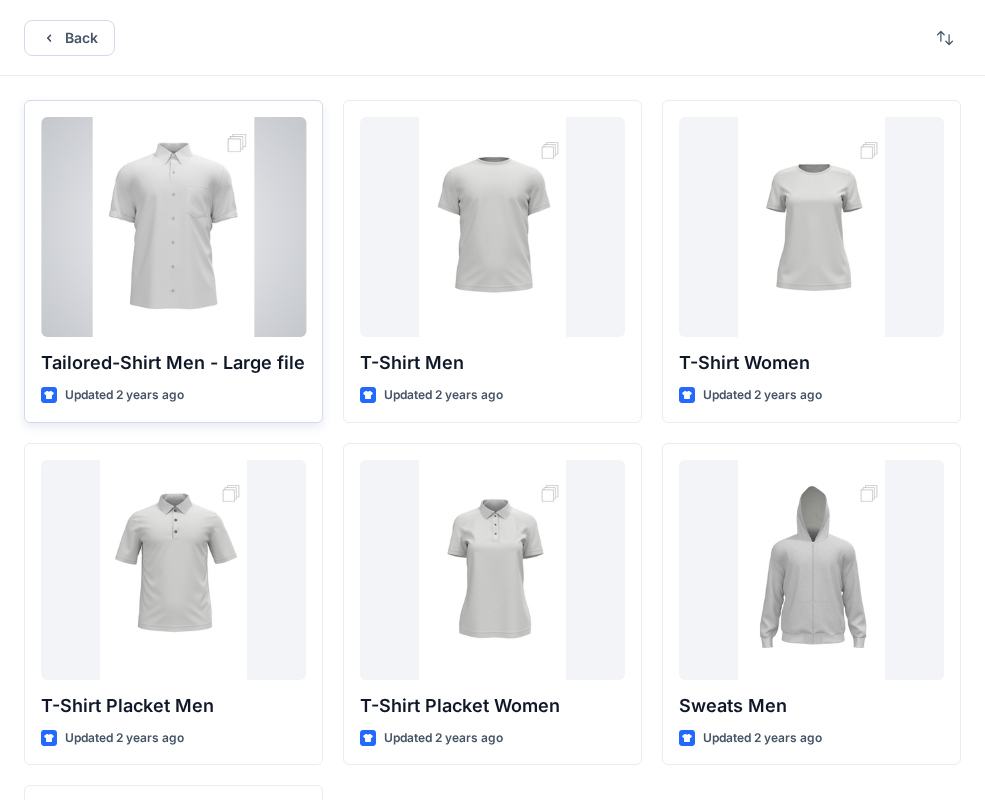 click on "Tailored-Shirt Men - Large file Updated [TIME]" at bounding box center (173, 261) 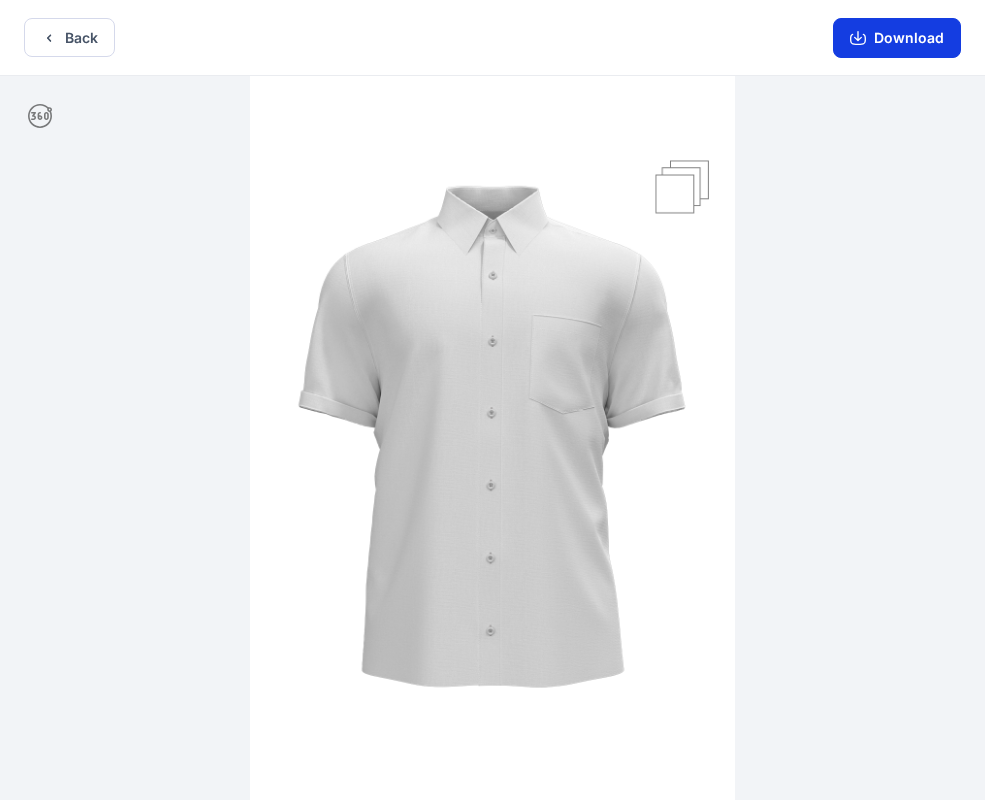 click on "Download" at bounding box center [897, 38] 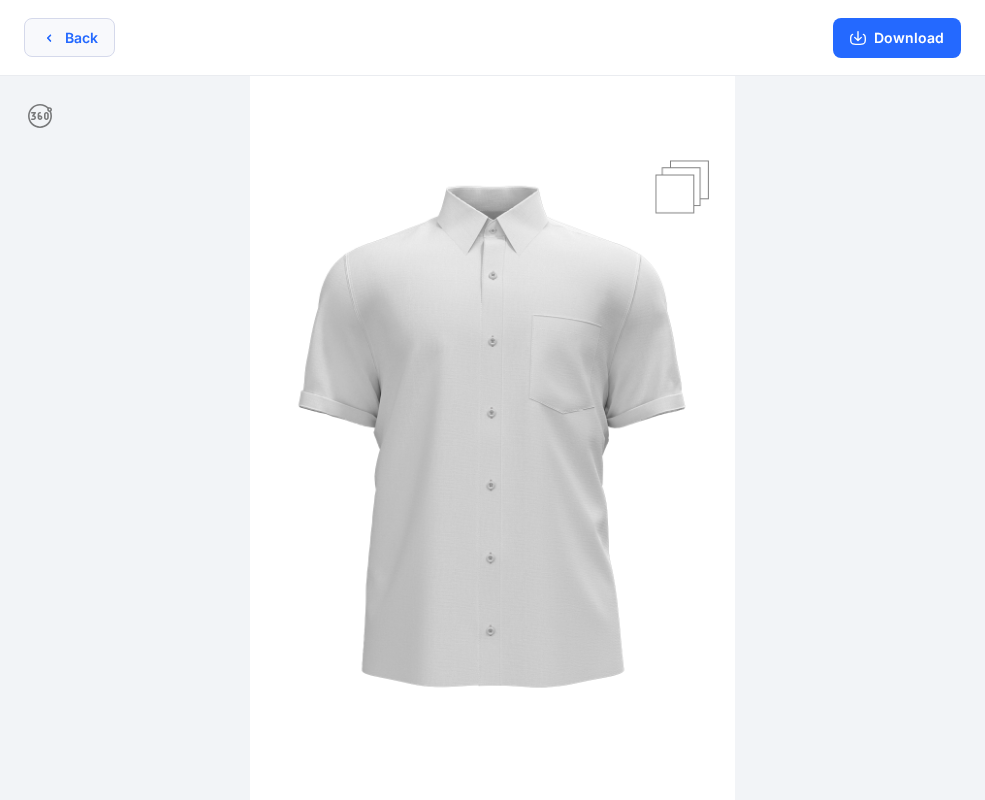 click 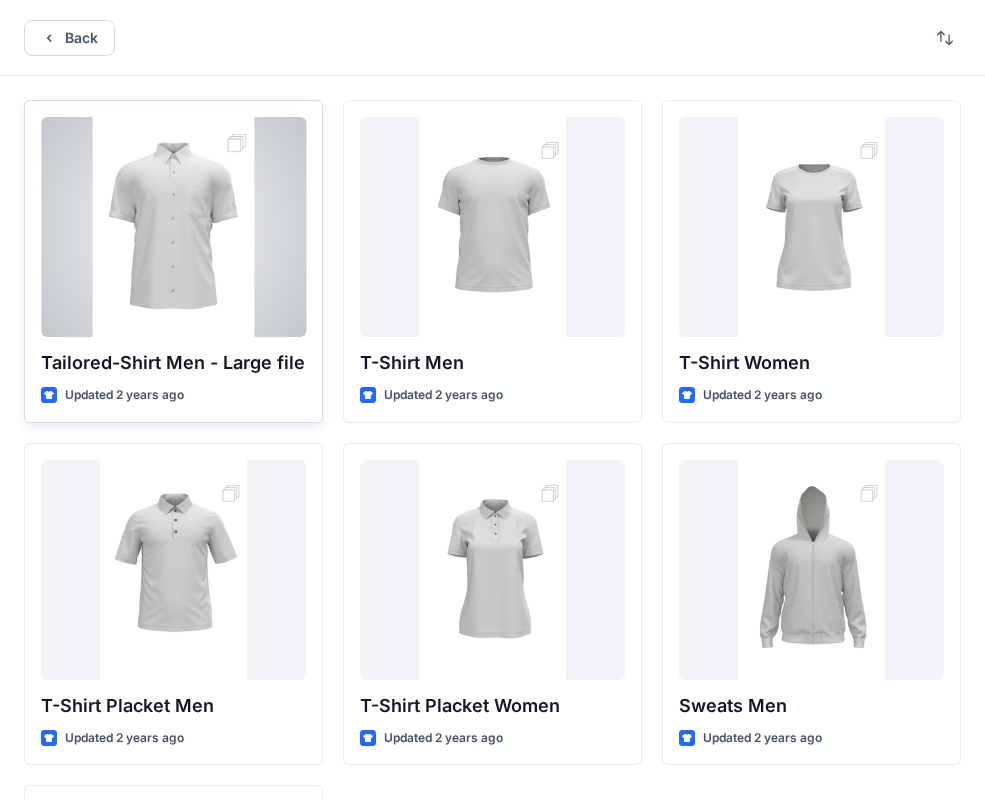 click on "Tailored-Shirt Men - Large file Updated [TIME]" at bounding box center (173, 261) 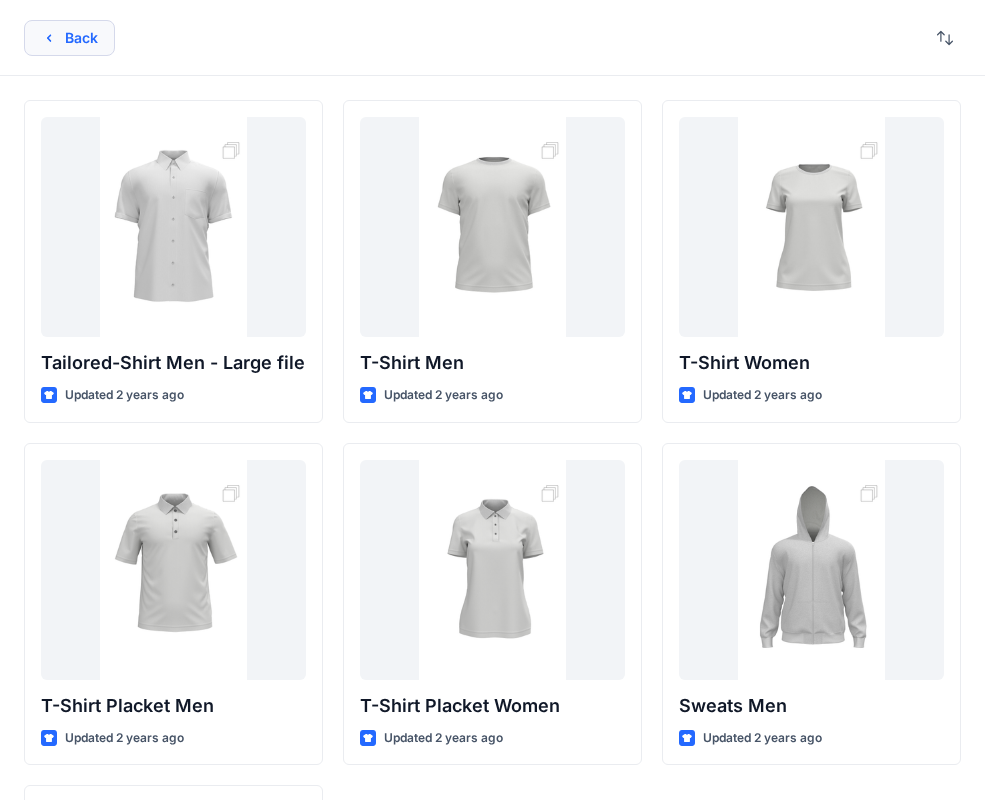 click on "Back" at bounding box center [69, 38] 